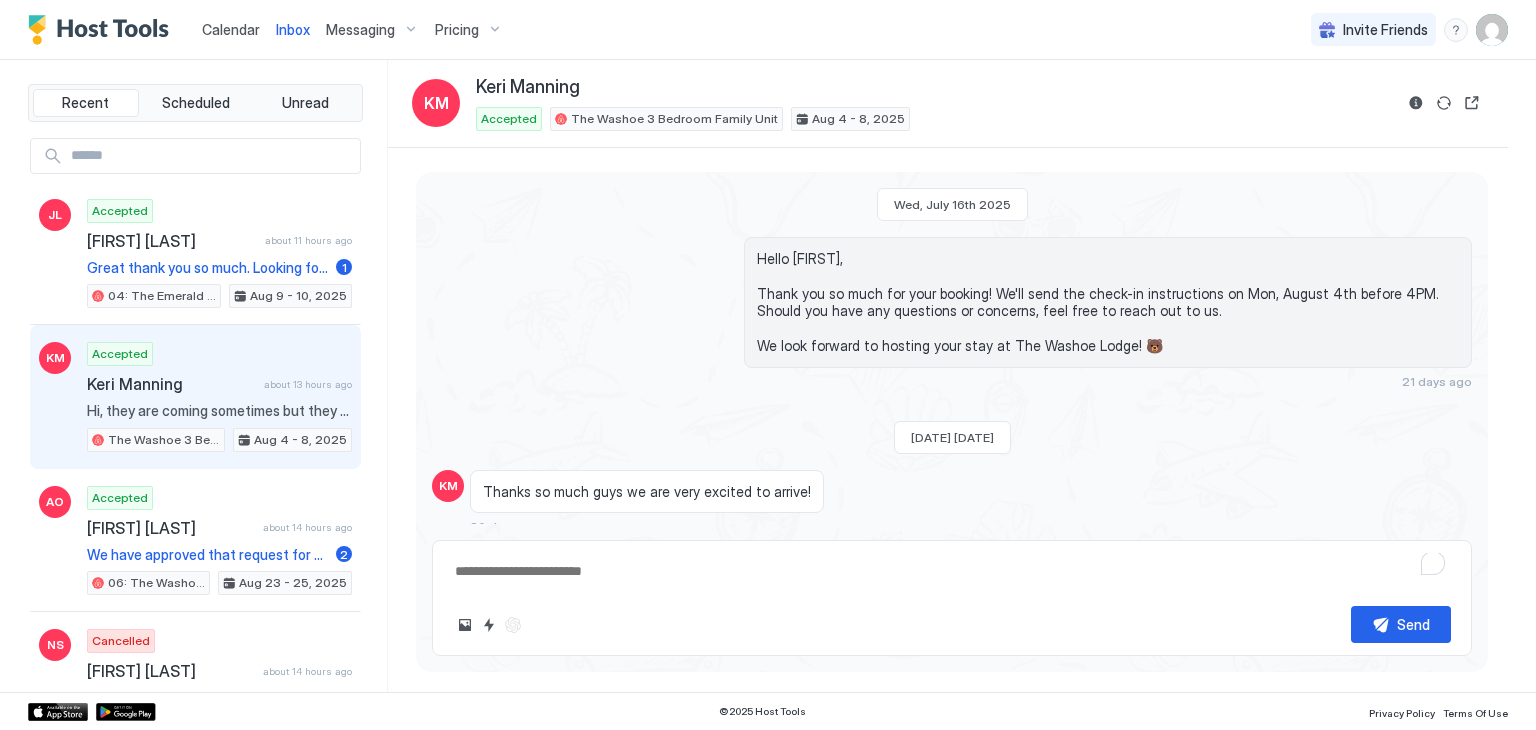 scroll, scrollTop: 0, scrollLeft: 0, axis: both 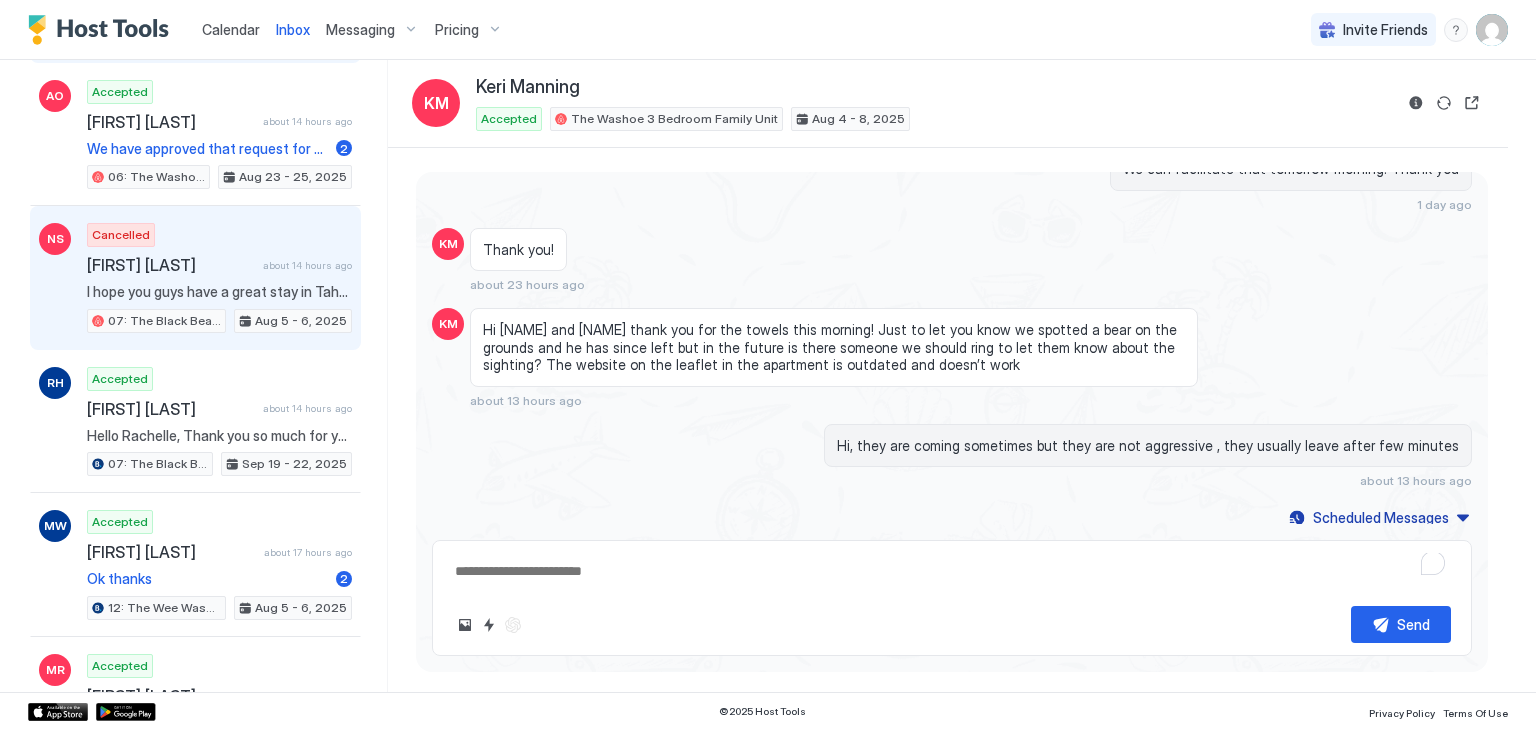 click on "Cancelled [FIRST] [LAST] about 14 hours ago I hope you guys have a great stay in Tahoe. Thank you, and sorry about our sheets.  07: The Black Bear King Studio Aug 5 - 6, 2025" at bounding box center [219, 278] 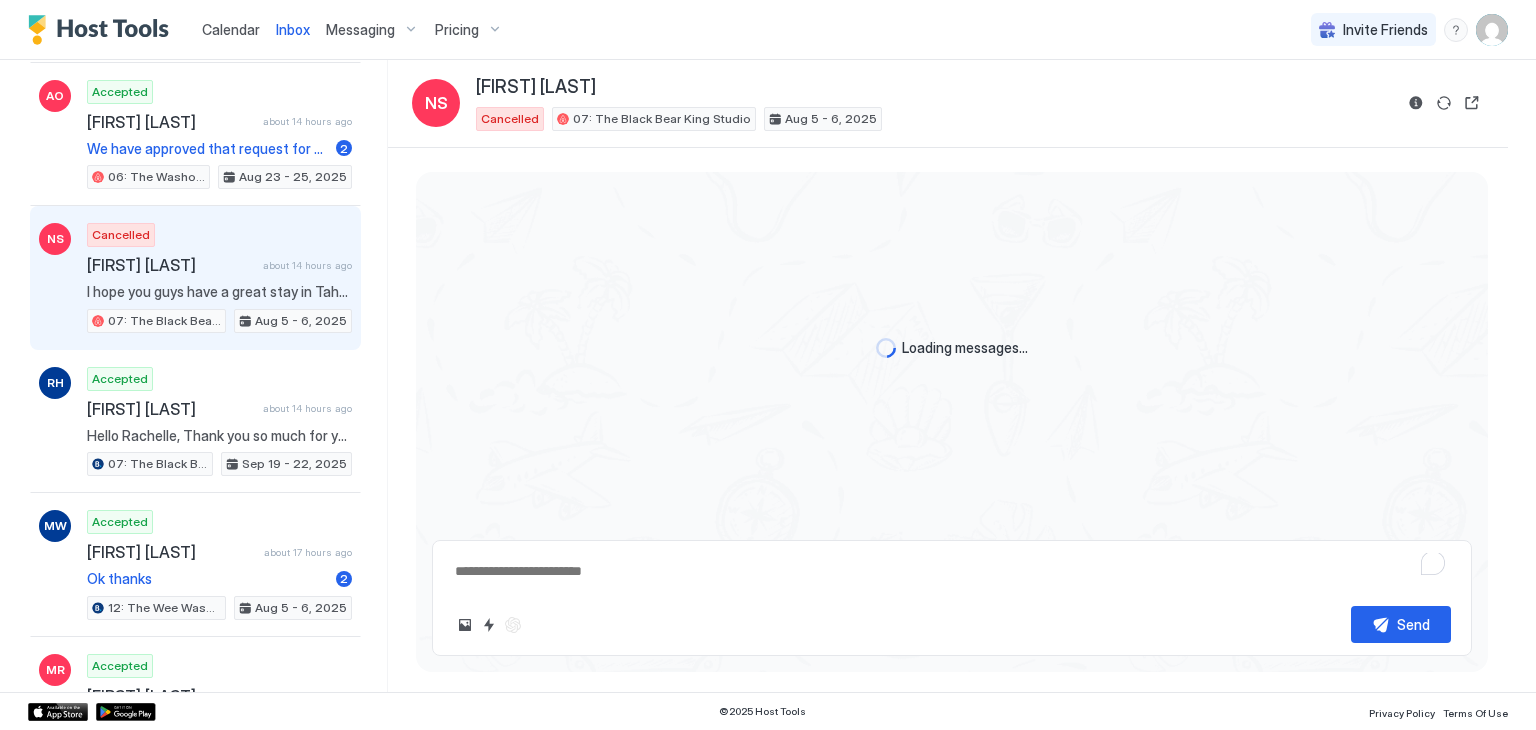type on "*" 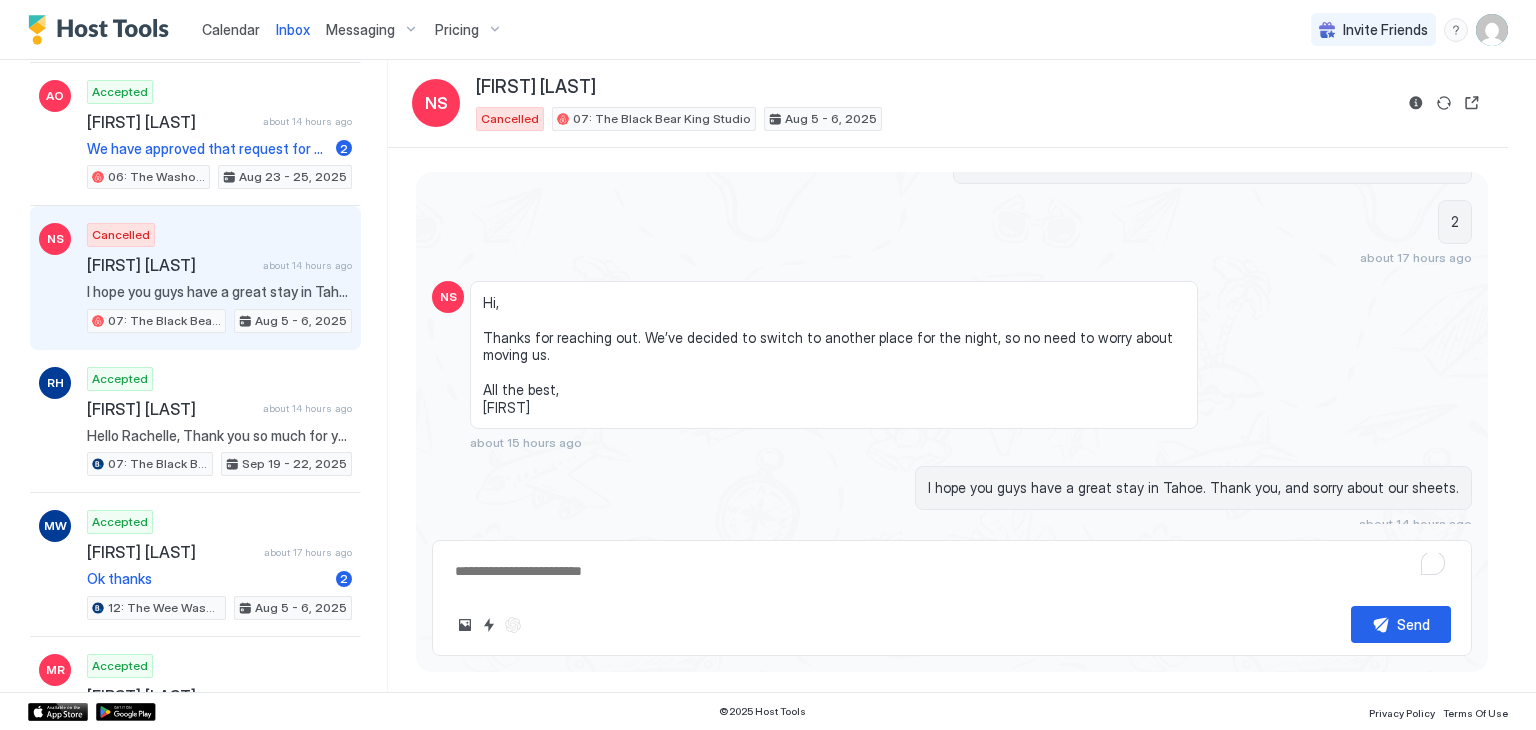 scroll, scrollTop: 1253, scrollLeft: 0, axis: vertical 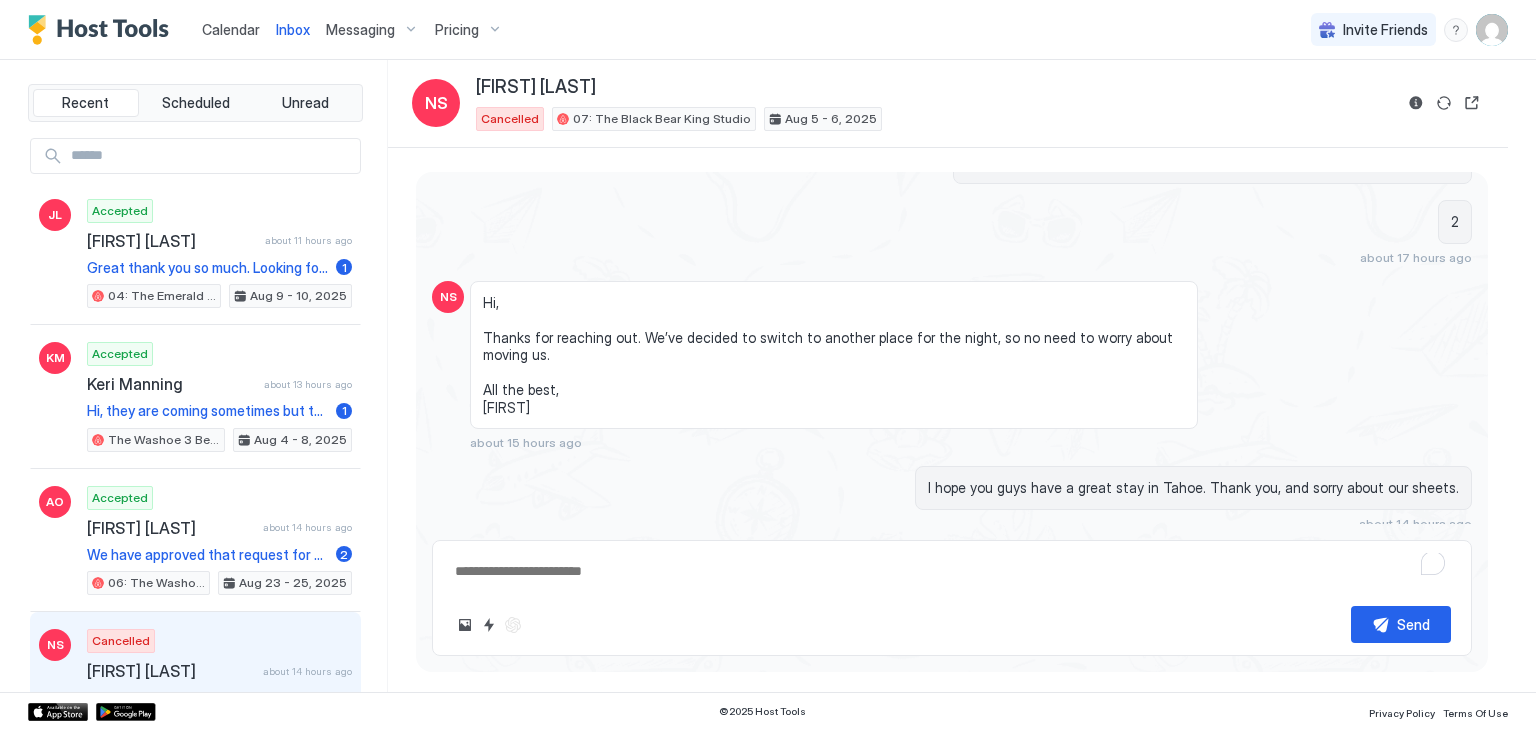click on "Calendar" at bounding box center (231, 29) 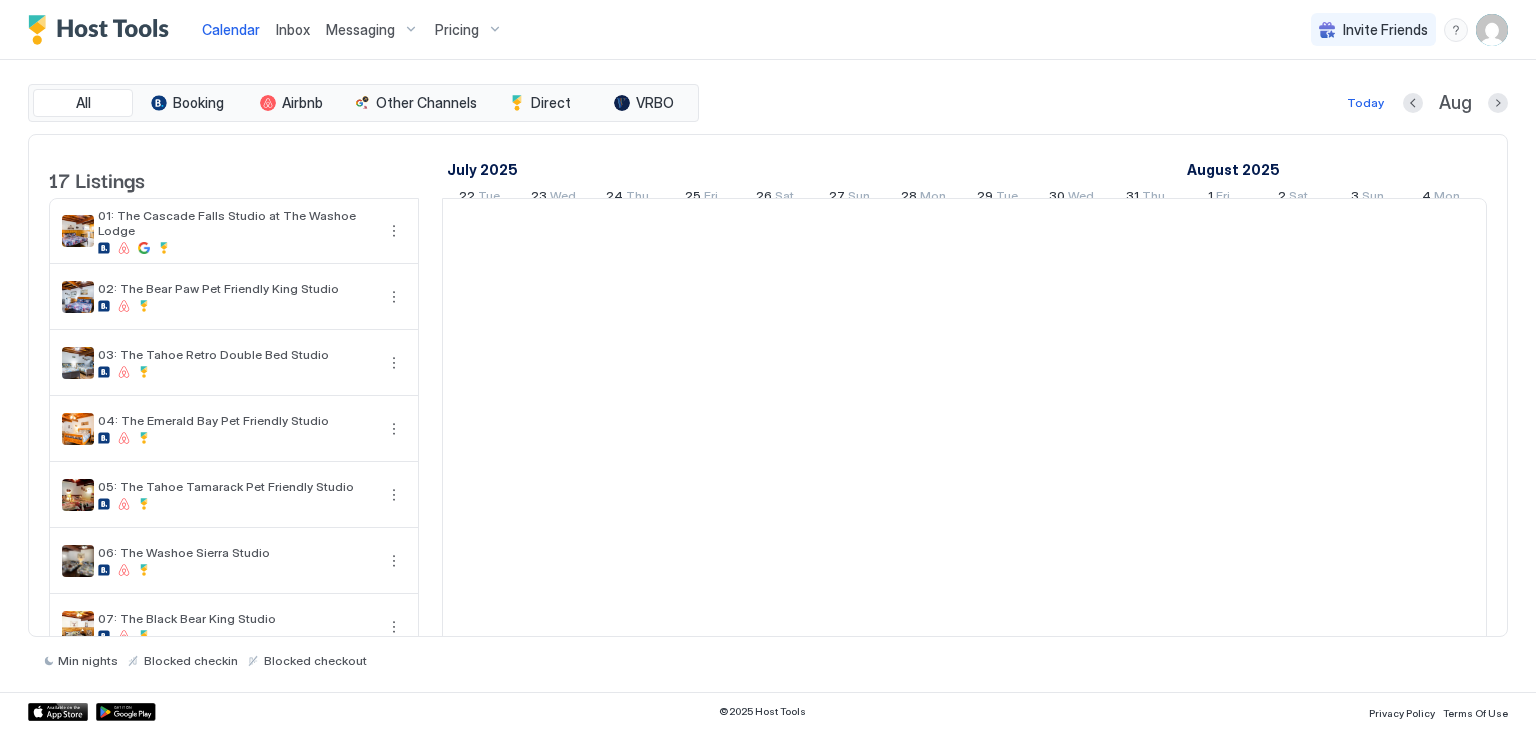 scroll, scrollTop: 0, scrollLeft: 1111, axis: horizontal 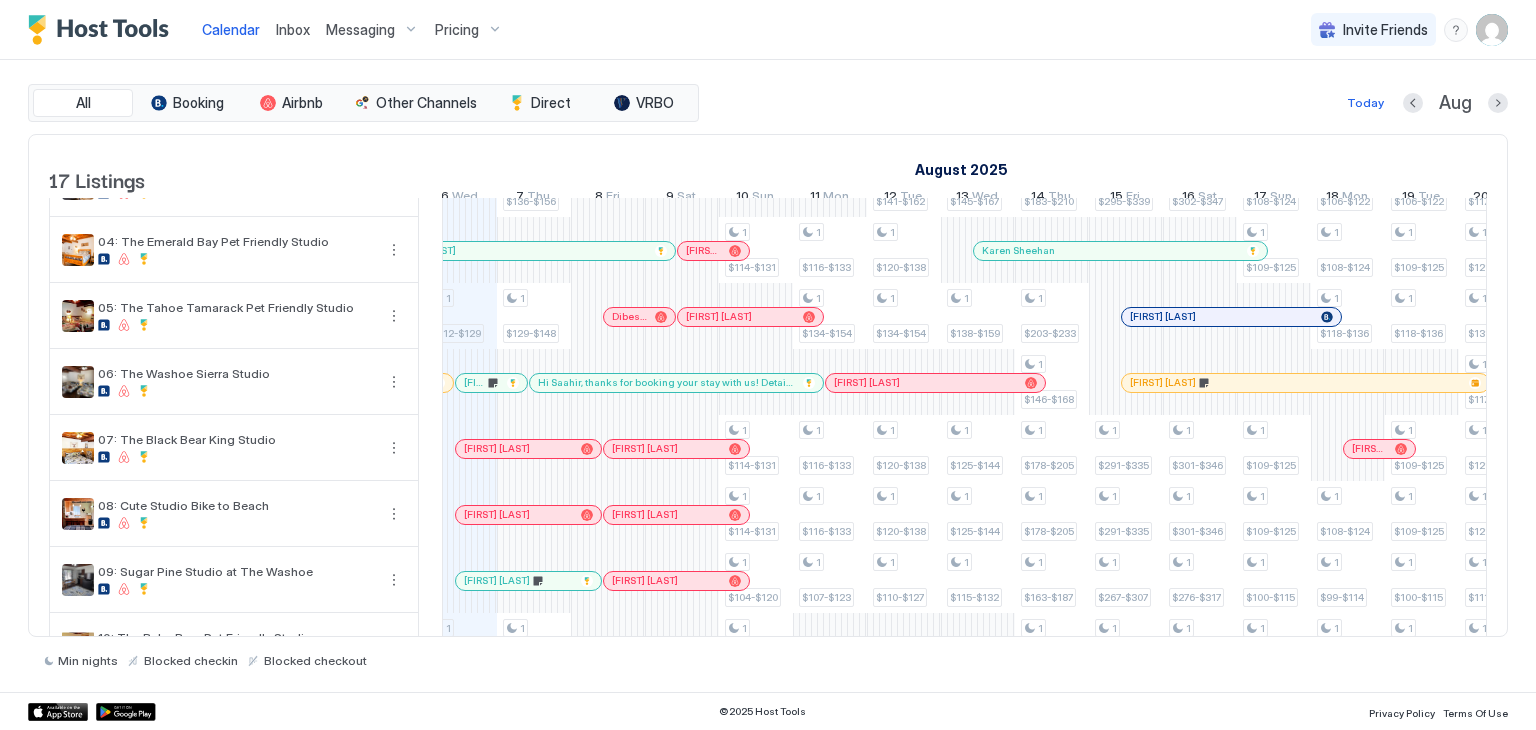 click on "Inbox" at bounding box center [293, 29] 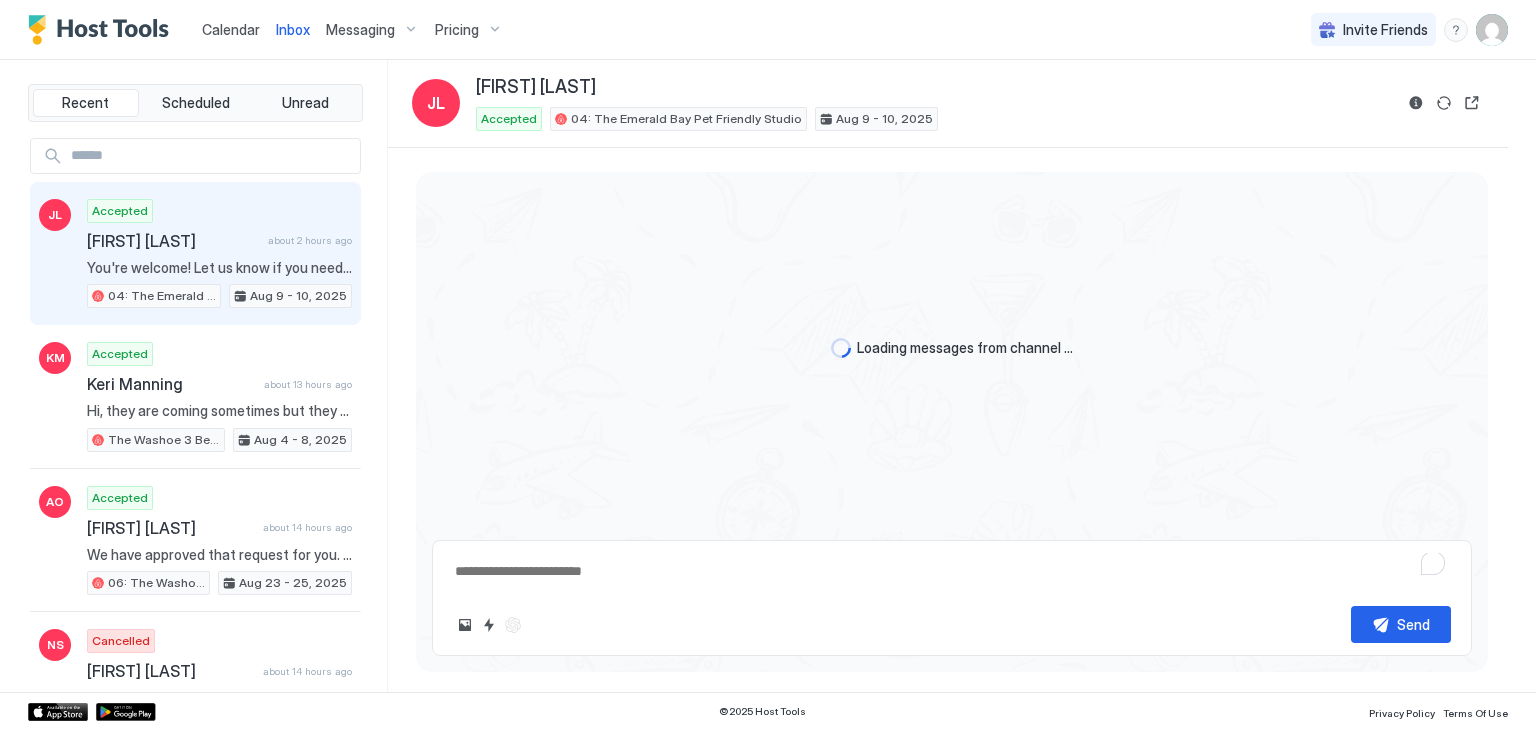 scroll, scrollTop: 204, scrollLeft: 0, axis: vertical 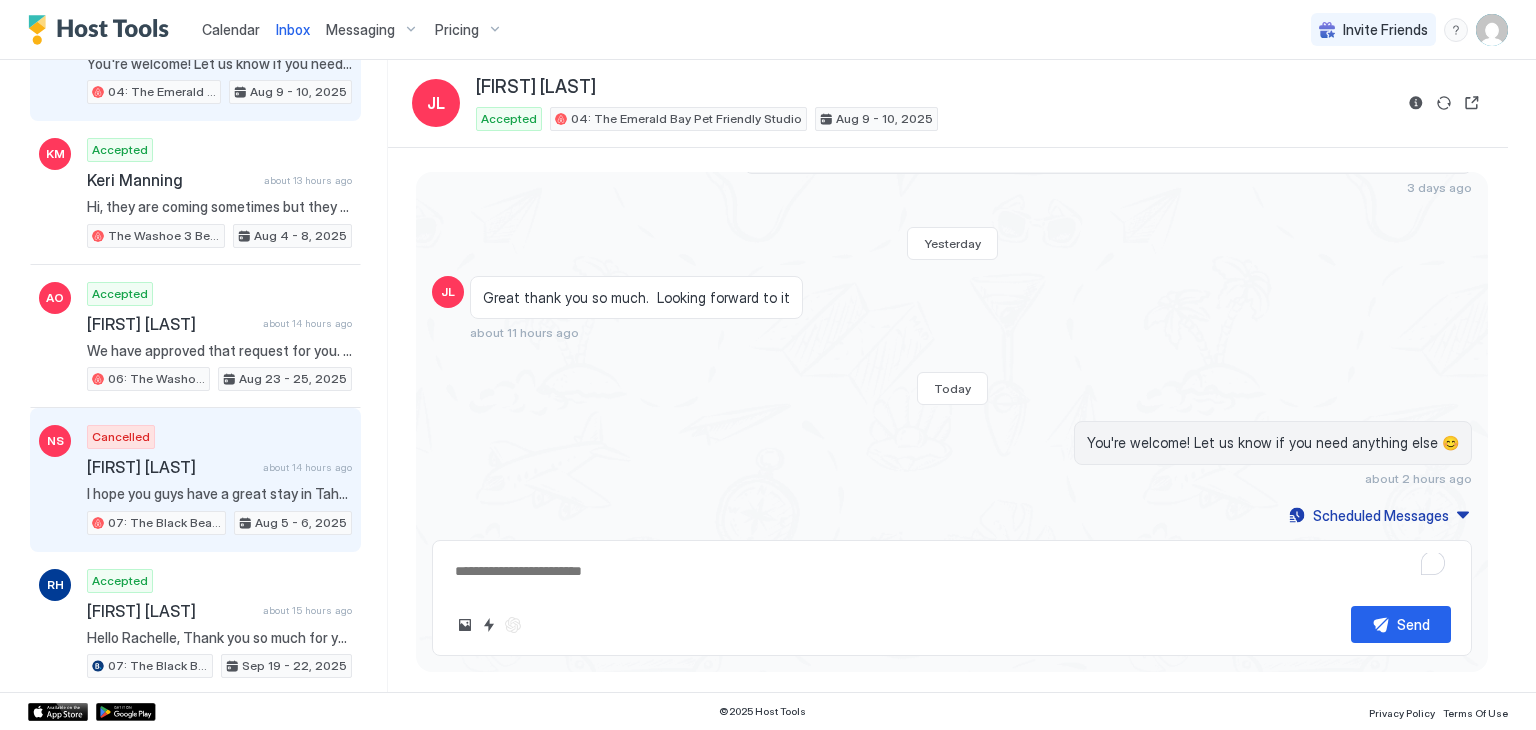 click on "[FIRST] [LAST]" at bounding box center [171, 467] 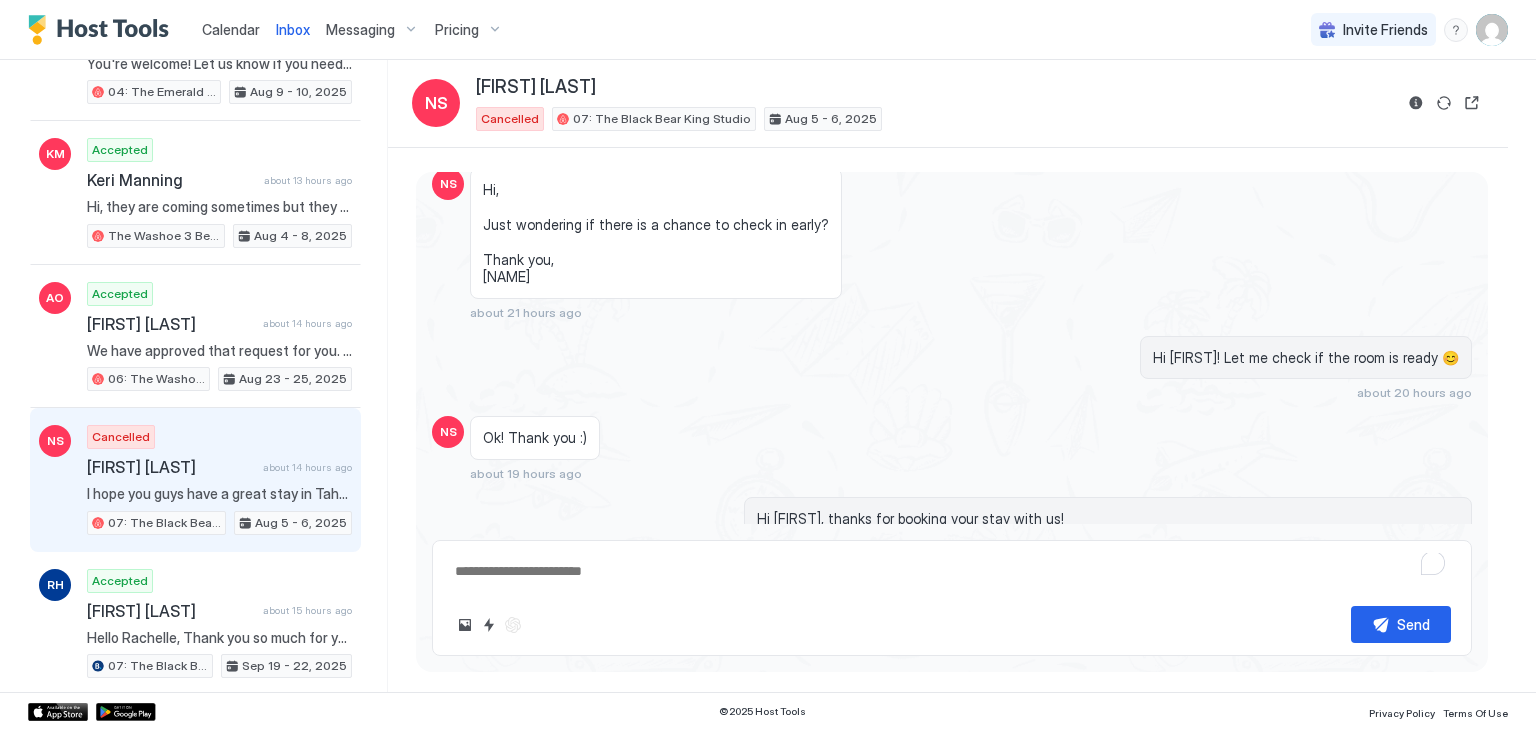 scroll, scrollTop: 302, scrollLeft: 0, axis: vertical 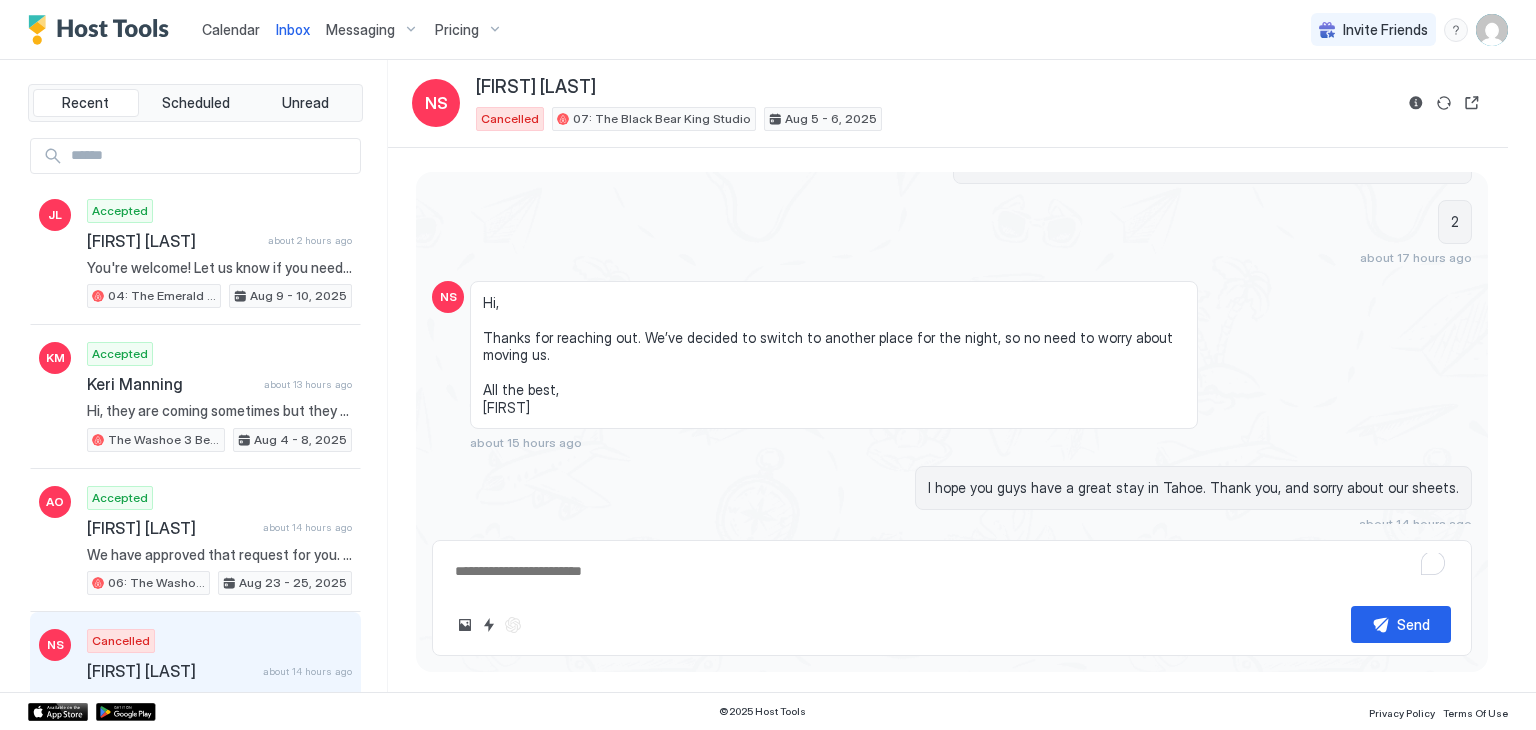click on "Hi,
Thanks for reaching out. We’ve decided to switch to another place for the night, so no need to worry about moving us.
All the best,
[FIRST]" at bounding box center (834, 355) 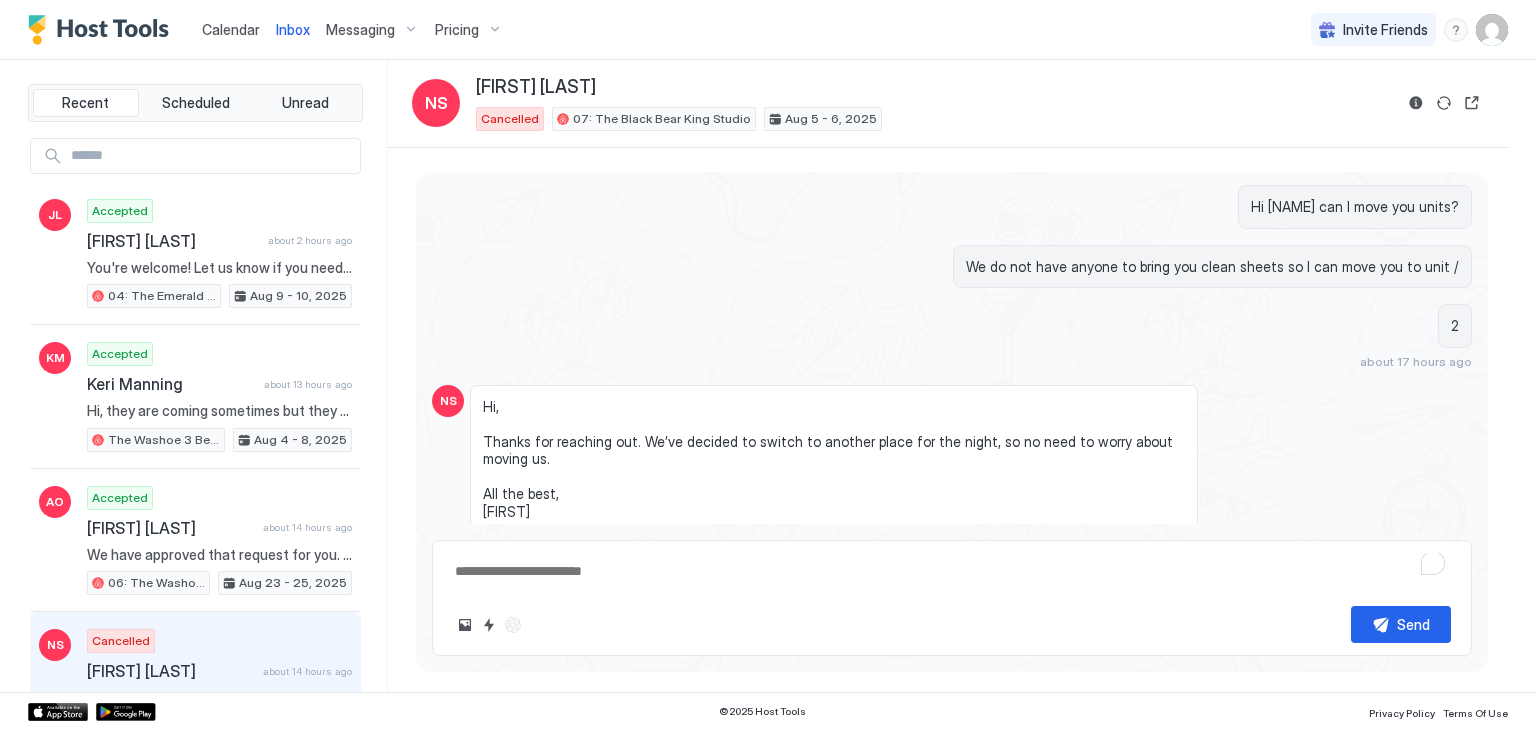 scroll, scrollTop: 1253, scrollLeft: 0, axis: vertical 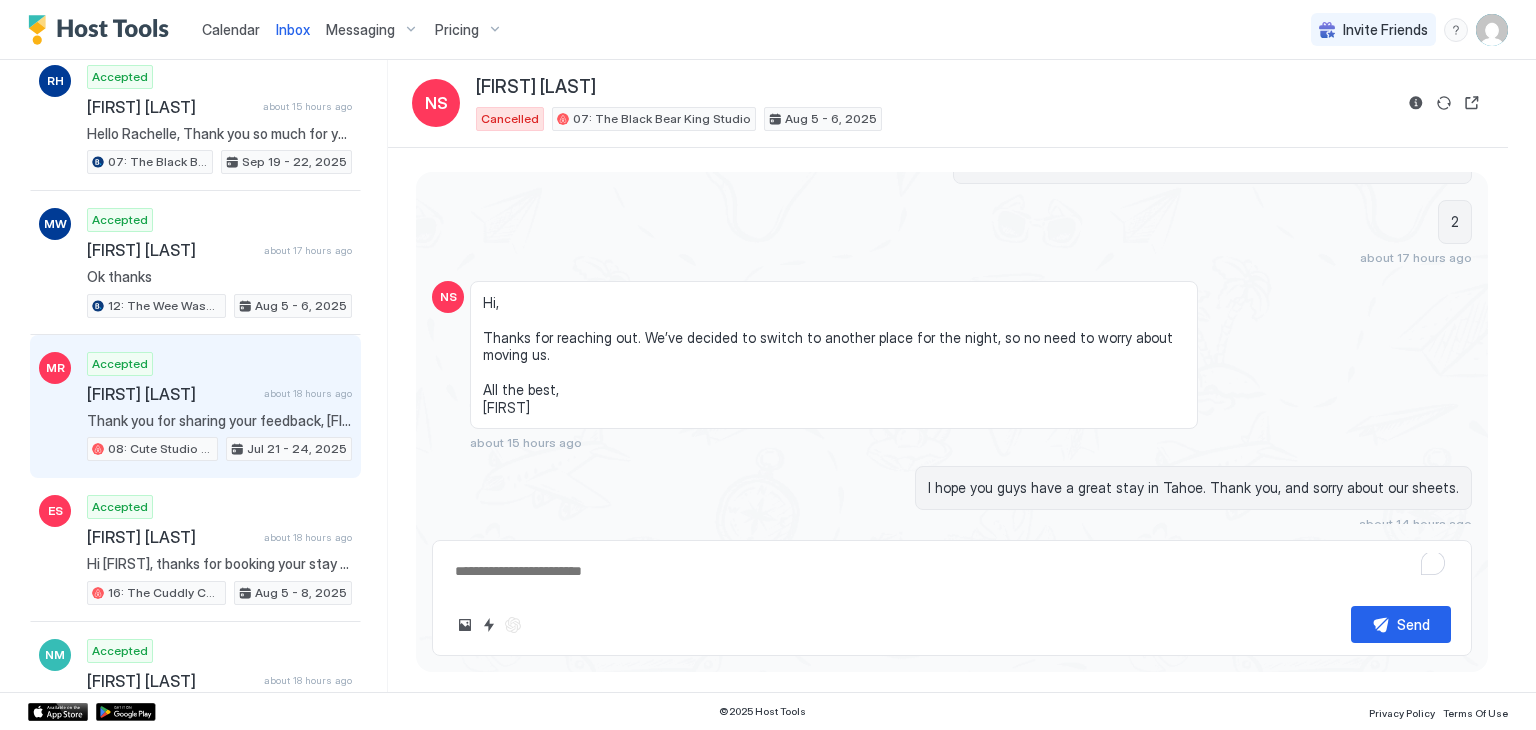 click on "Thank you for sharing your feedback, [FIRST]! I'm glad to hear you and your wife had a good time overall. I'm sorry to hear about the issues you encountered.
I'll make sure to address the internet connection problem with our service provider right away. Regarding the electric grill and portable one, I'll check those out to see what can be done. And for the toilet noise, I appreciate you bringing that to my attention; we'll look into it and get it fixed.
If there's anything else you'd like to share or if you need any further assistance, please let me know. Thank you again for your insights, and we hope to welcome you back soon!" at bounding box center [219, 421] 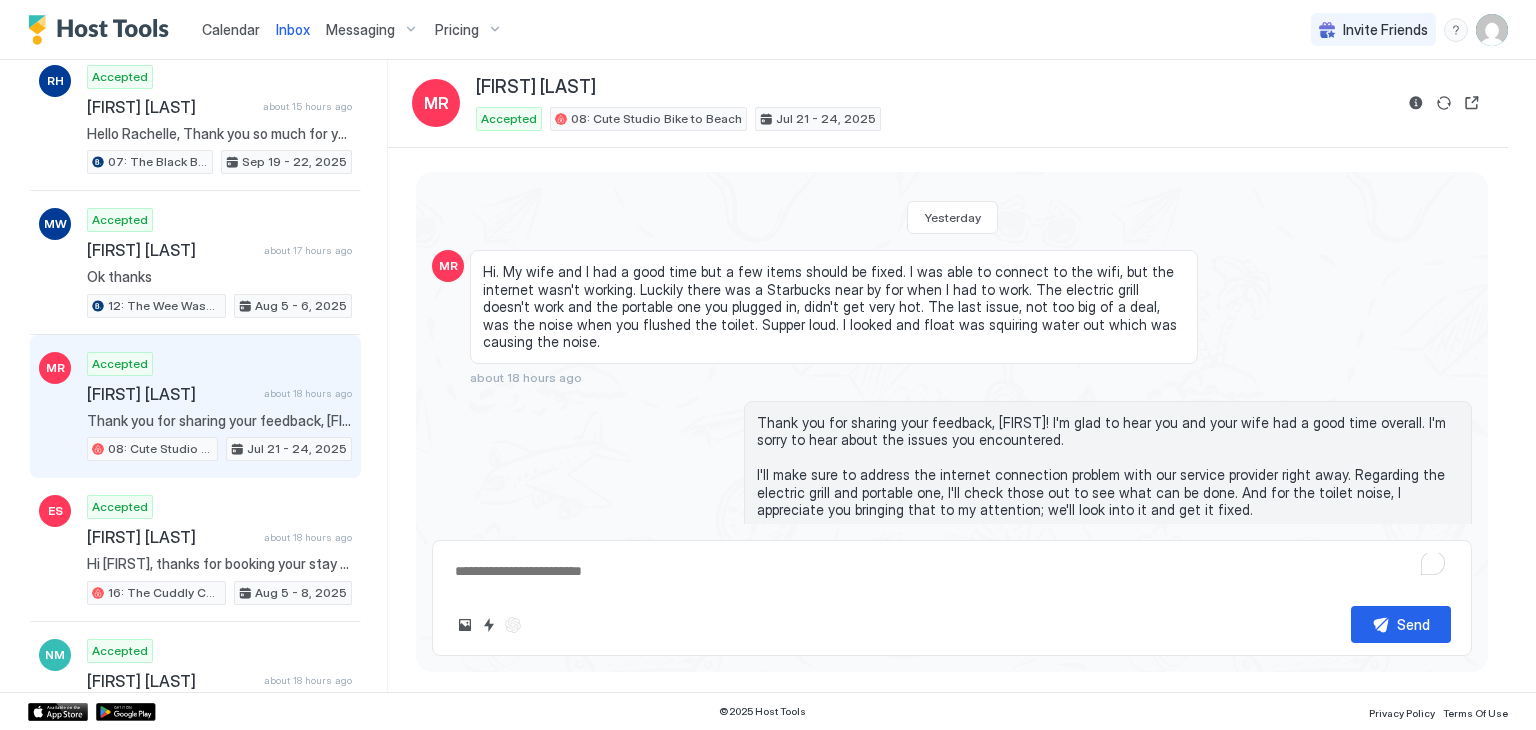 scroll, scrollTop: 879, scrollLeft: 0, axis: vertical 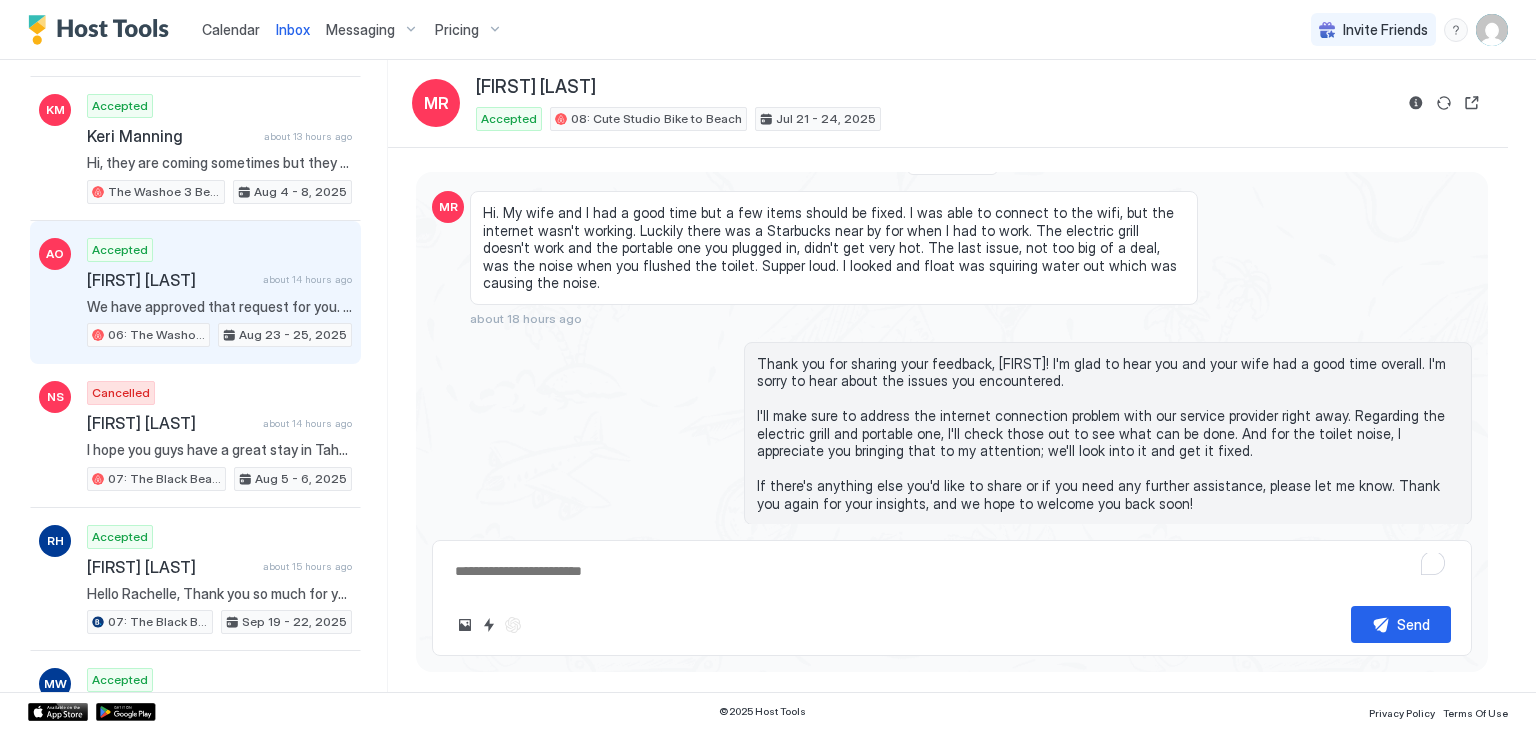 click on "Accepted Andres Olario about 14 hours ago We have approved that request for you. Look forward to see you  in [DATE] 06: The Washoe Sierra Studio [DATE] - [DATE]" at bounding box center [219, 293] 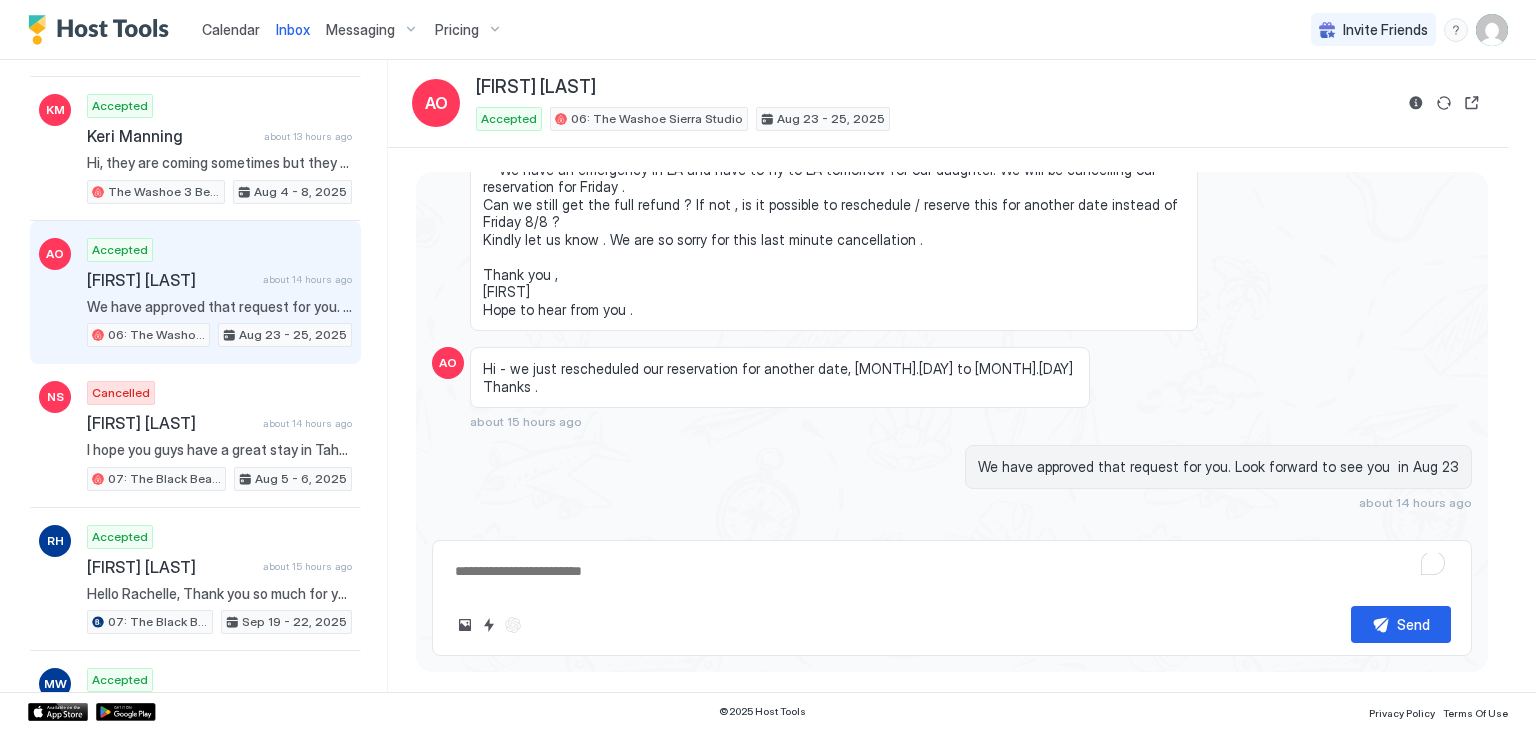 scroll, scrollTop: 360, scrollLeft: 0, axis: vertical 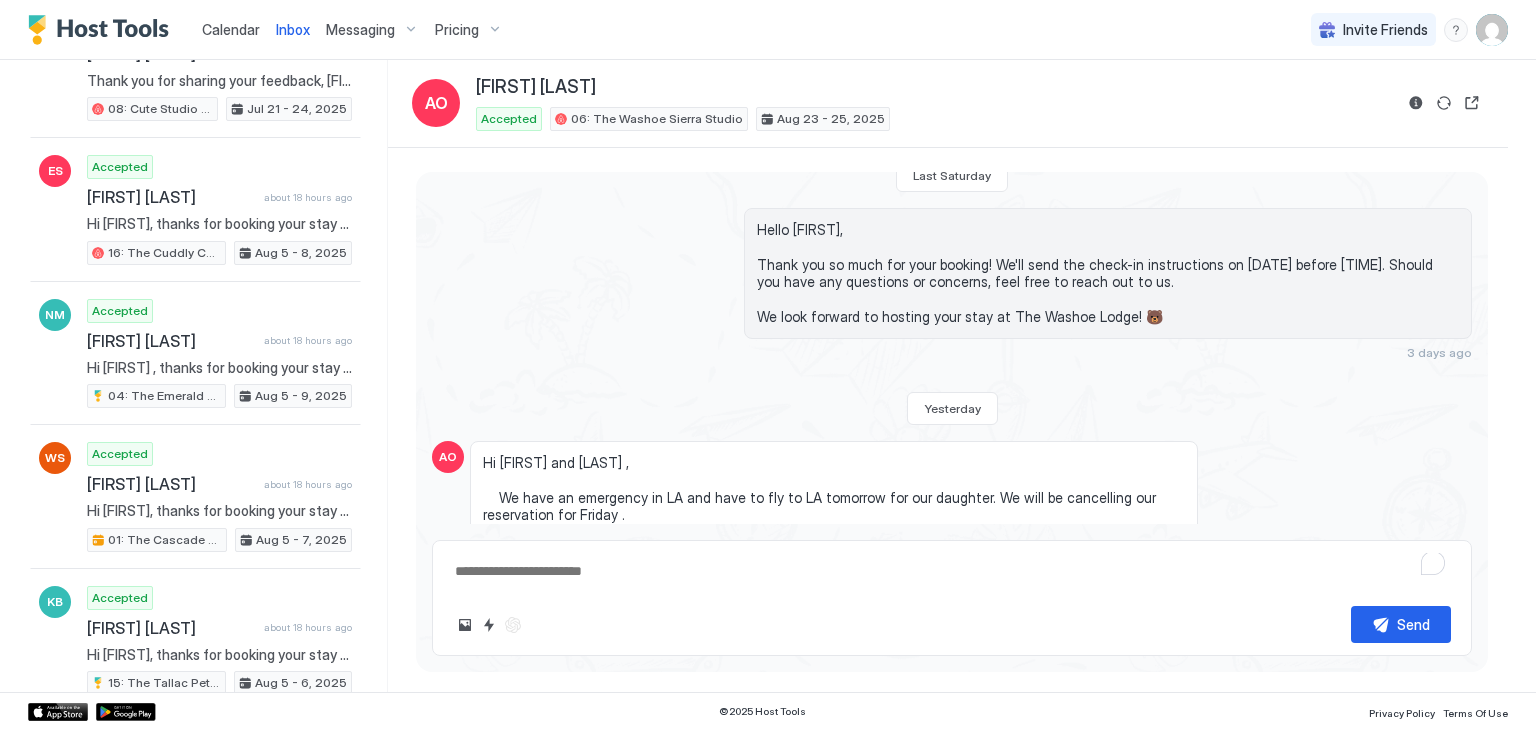 click on "Calendar" at bounding box center (231, 29) 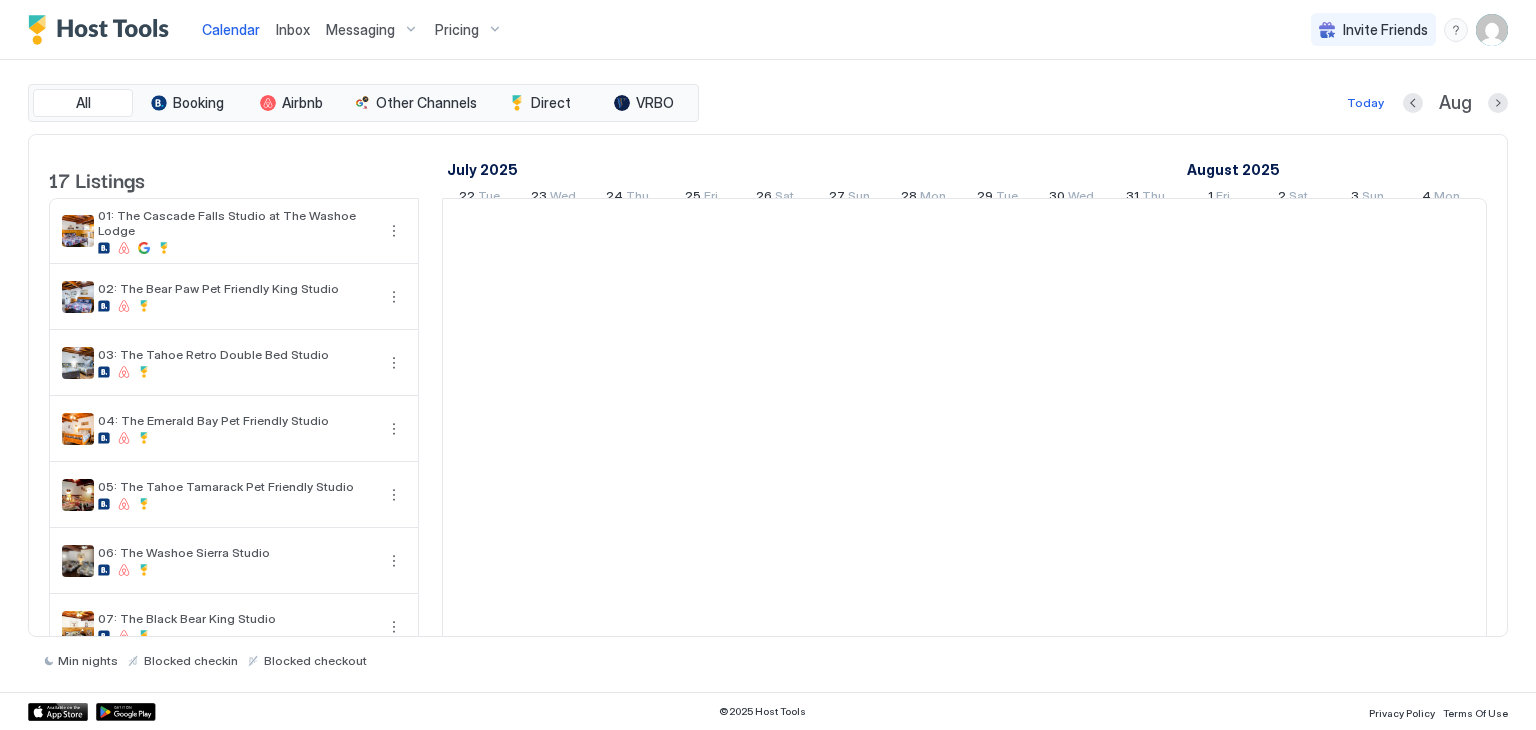 scroll, scrollTop: 0, scrollLeft: 1111, axis: horizontal 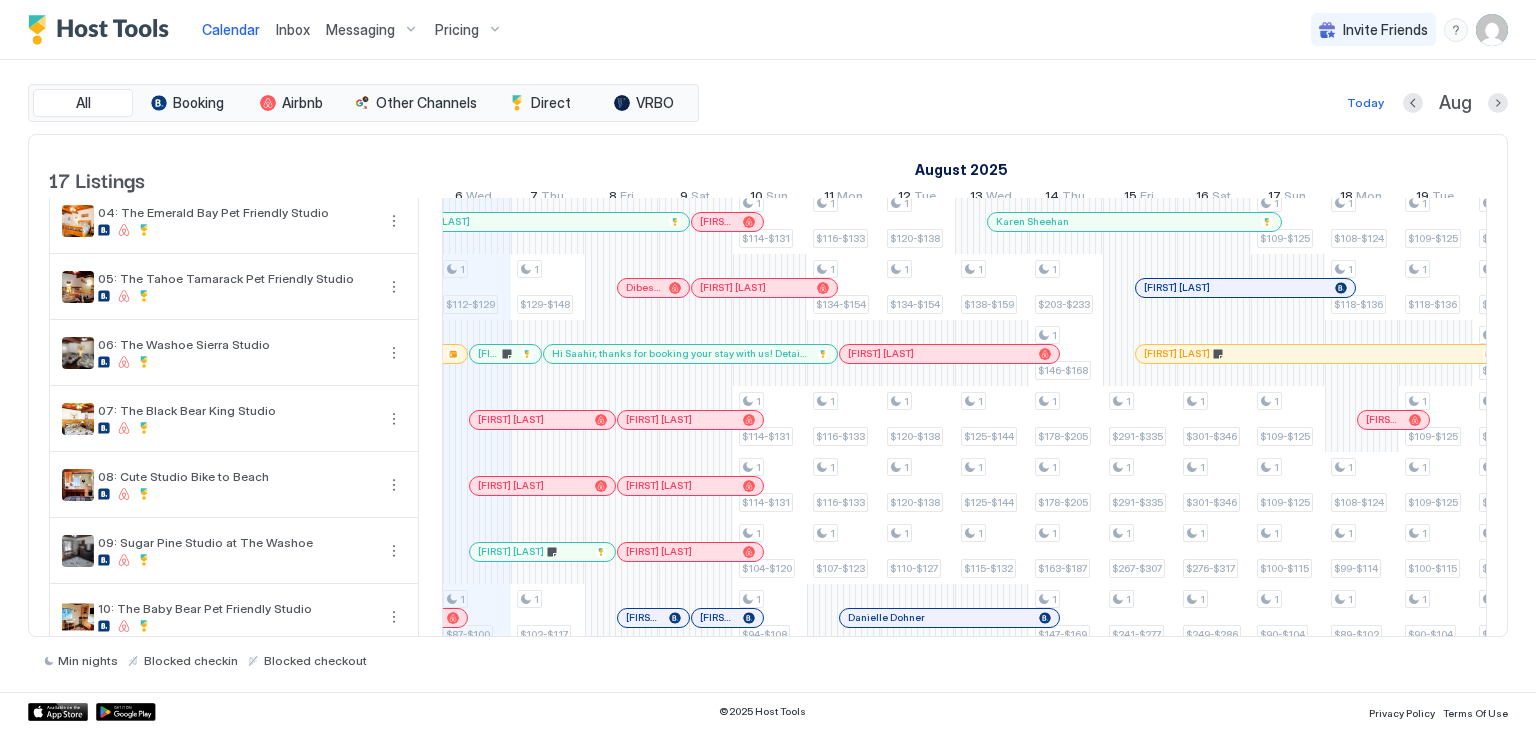 click on "[FIRST] [LAST]" at bounding box center (511, 419) 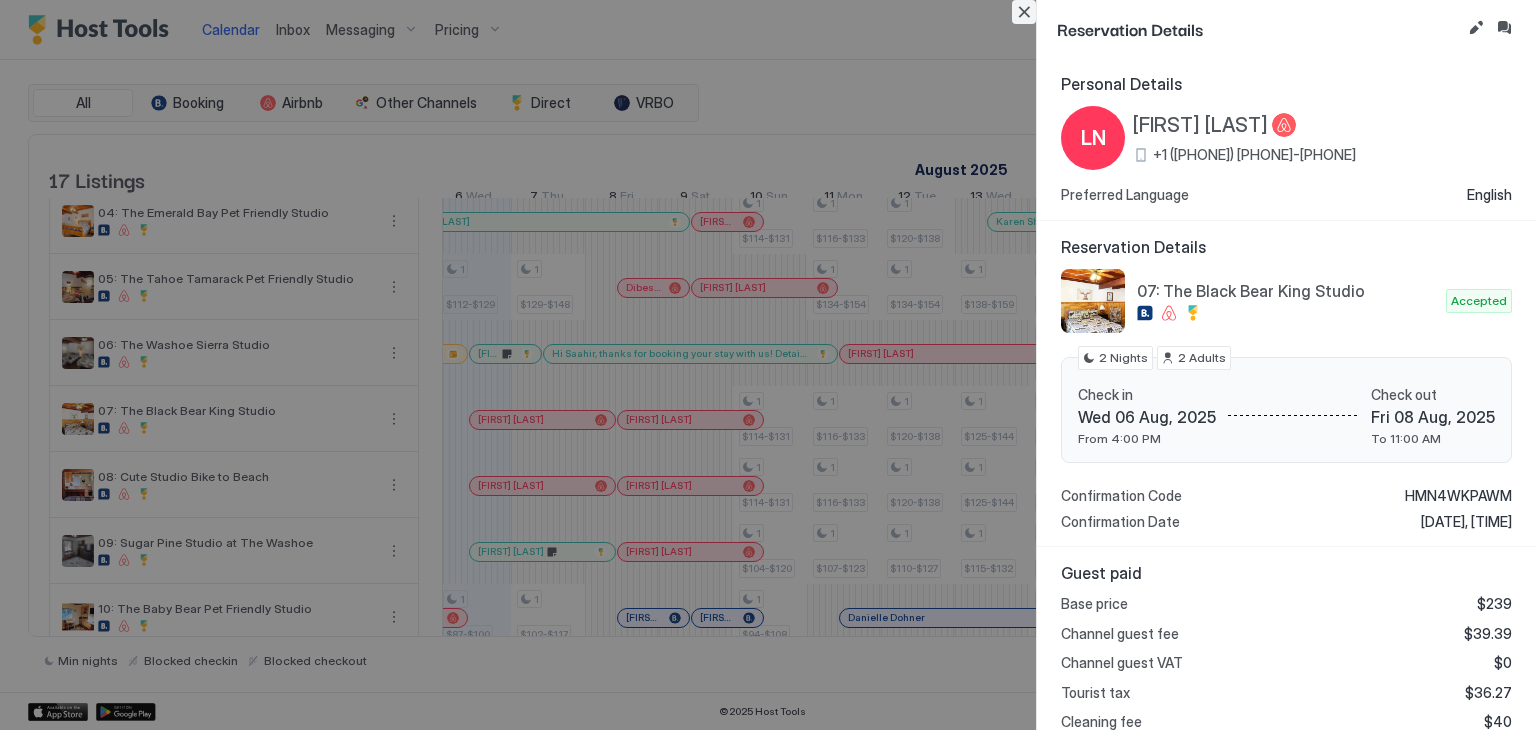 click at bounding box center (1024, 12) 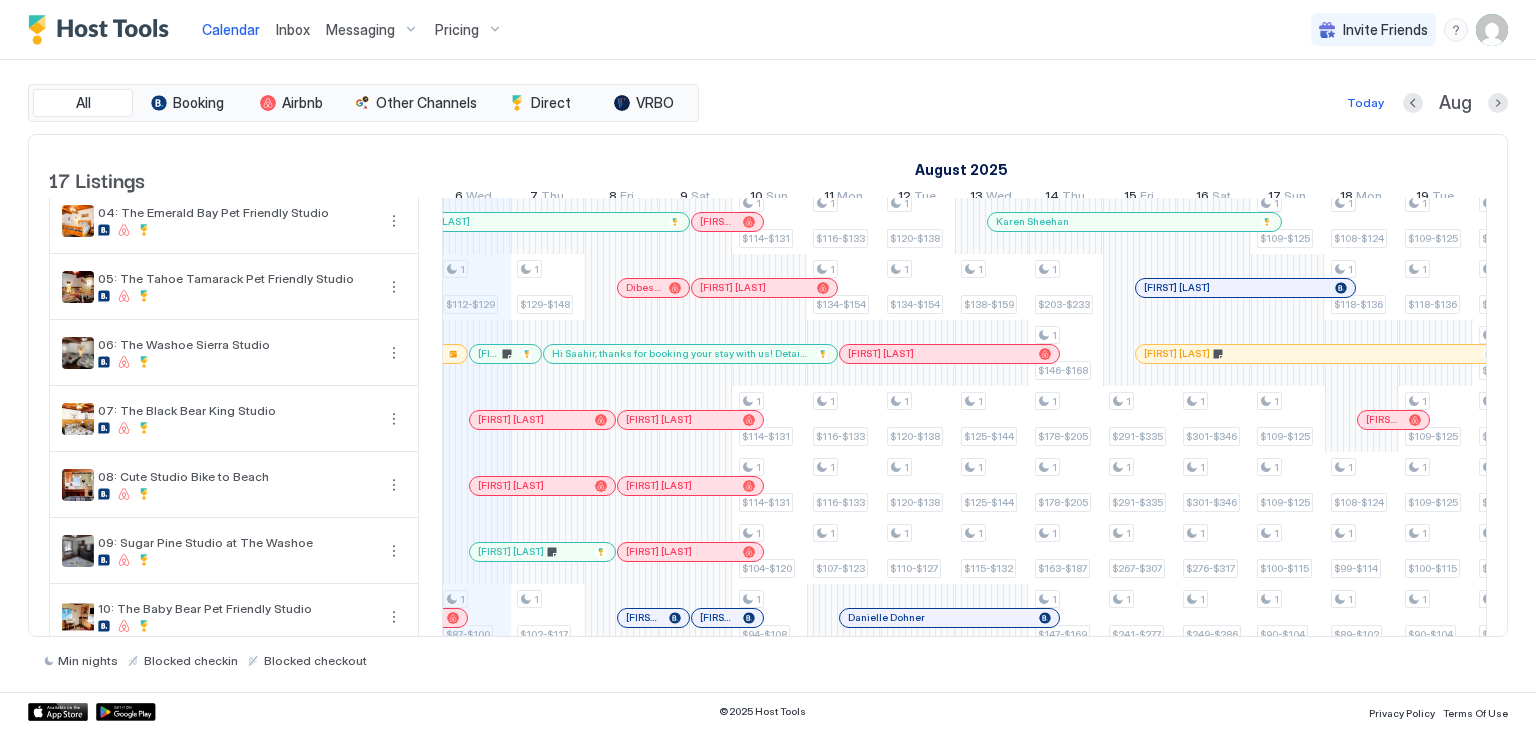 click on "Inbox" at bounding box center [293, 29] 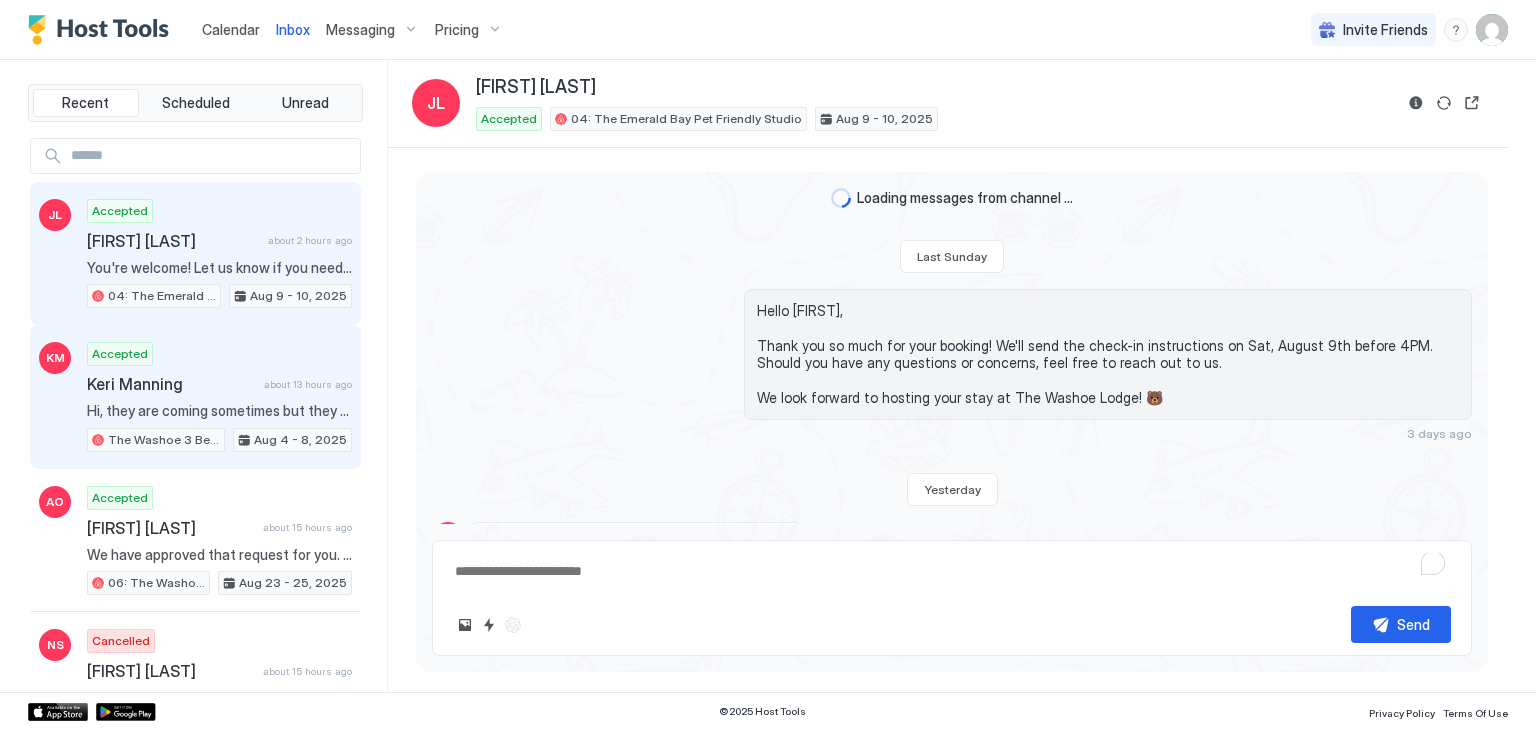 scroll, scrollTop: 246, scrollLeft: 0, axis: vertical 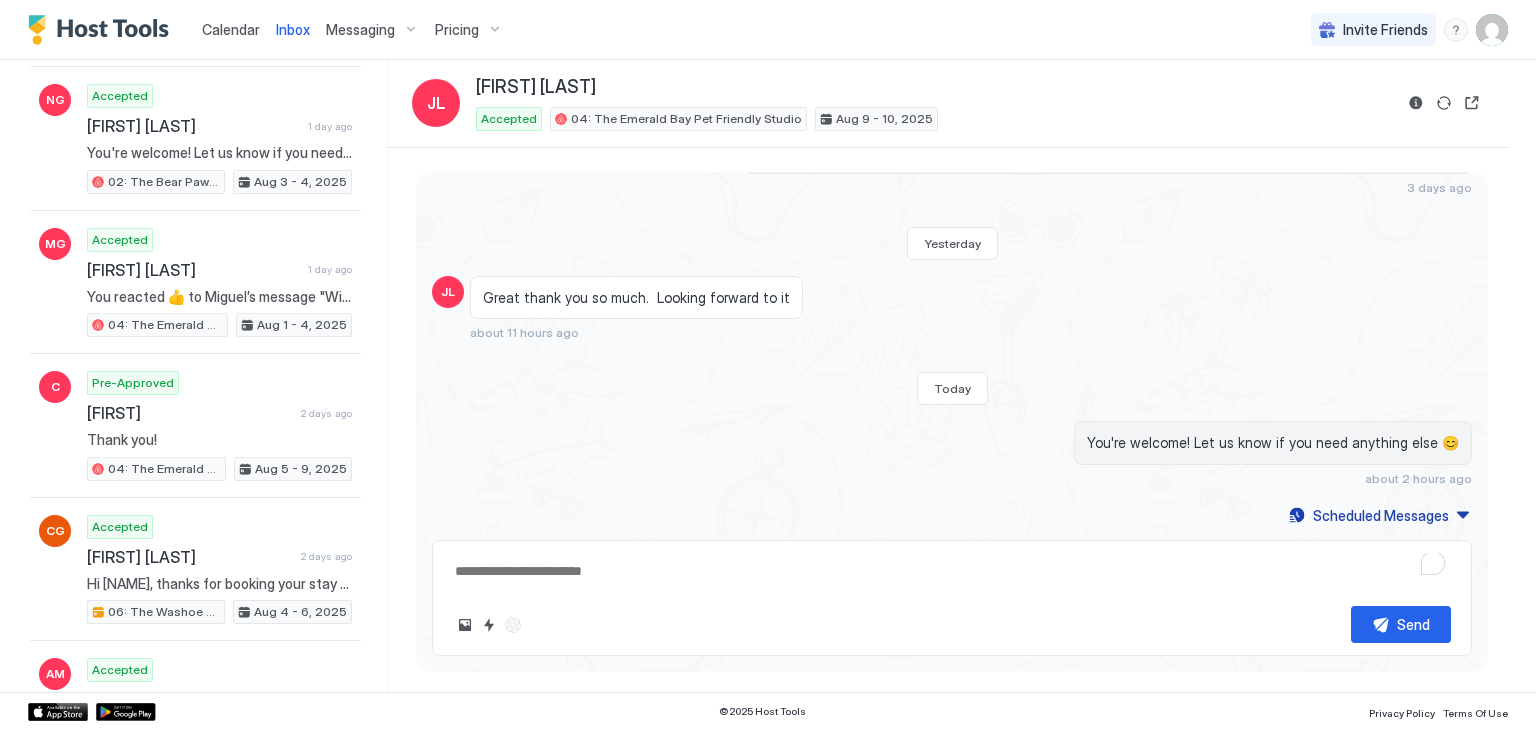 click on "Calendar" at bounding box center (231, 29) 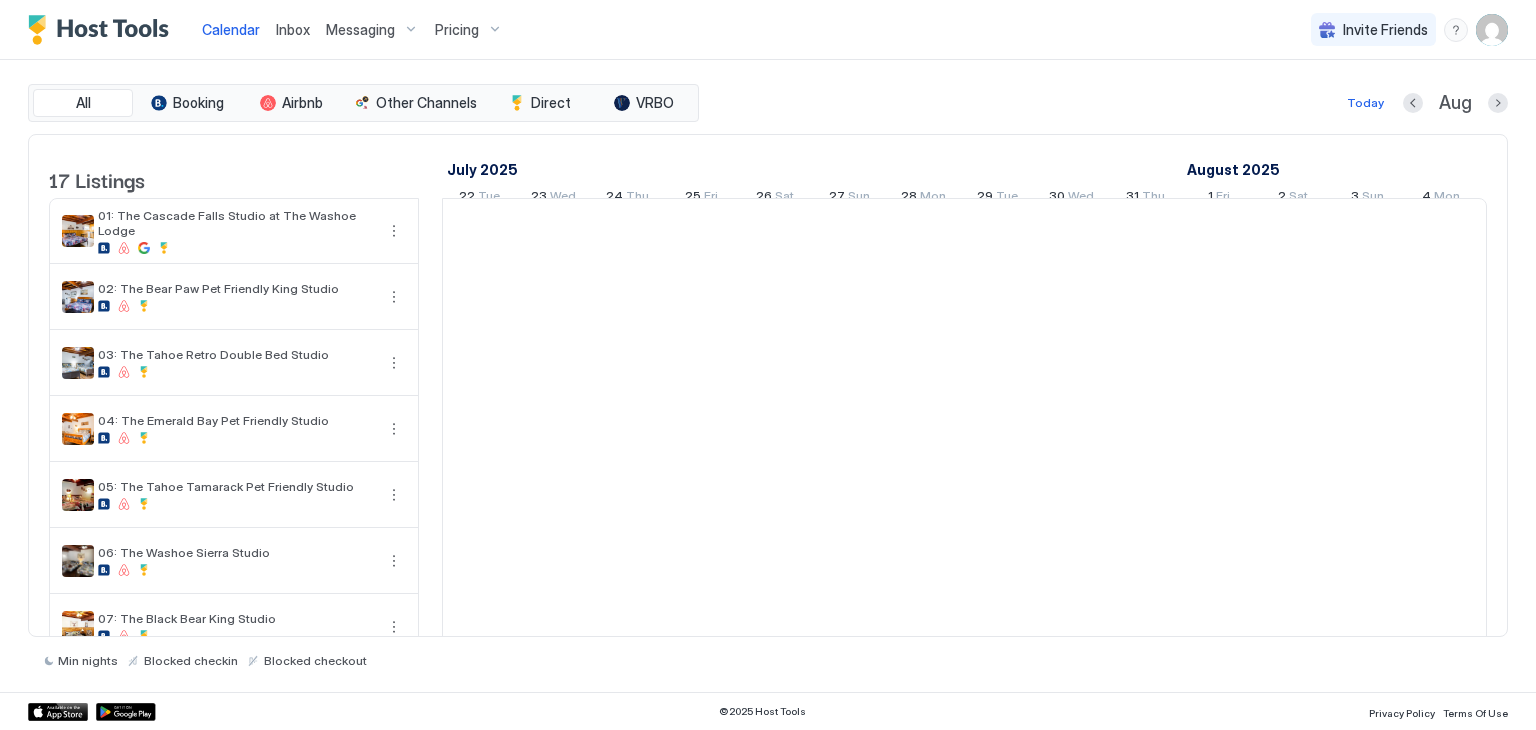scroll, scrollTop: 0, scrollLeft: 1111, axis: horizontal 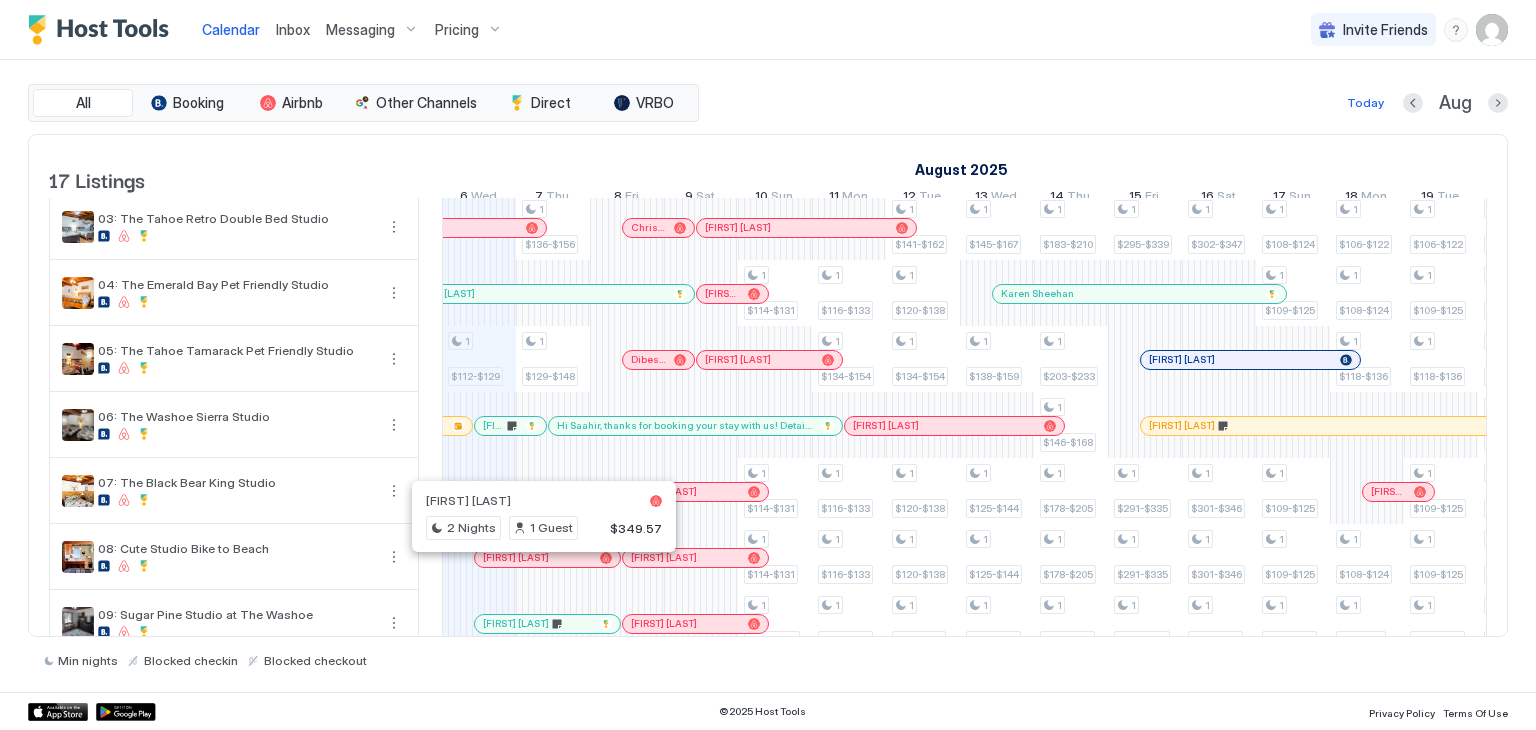 click at bounding box center (537, 558) 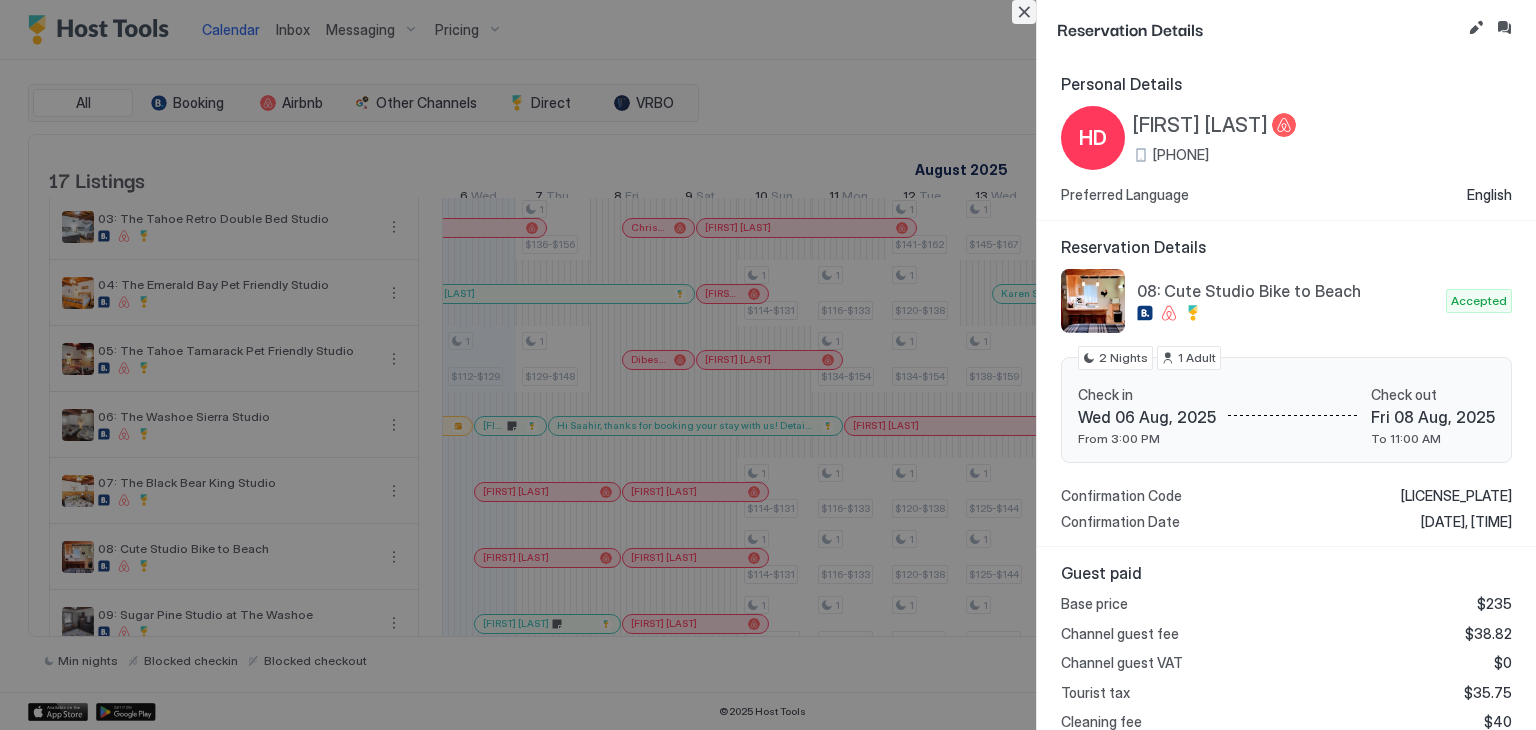 click at bounding box center (1024, 12) 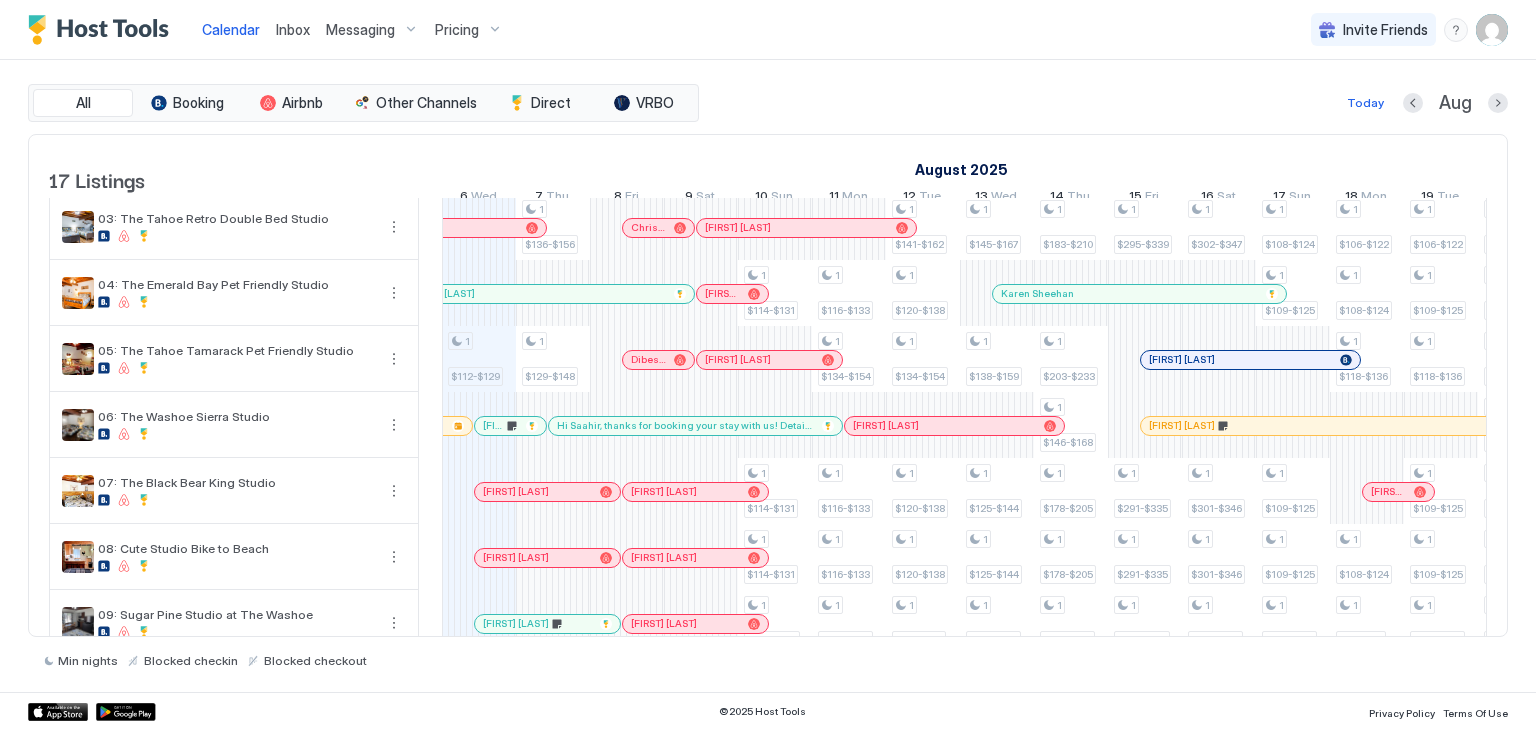click on "Inbox" at bounding box center (293, 29) 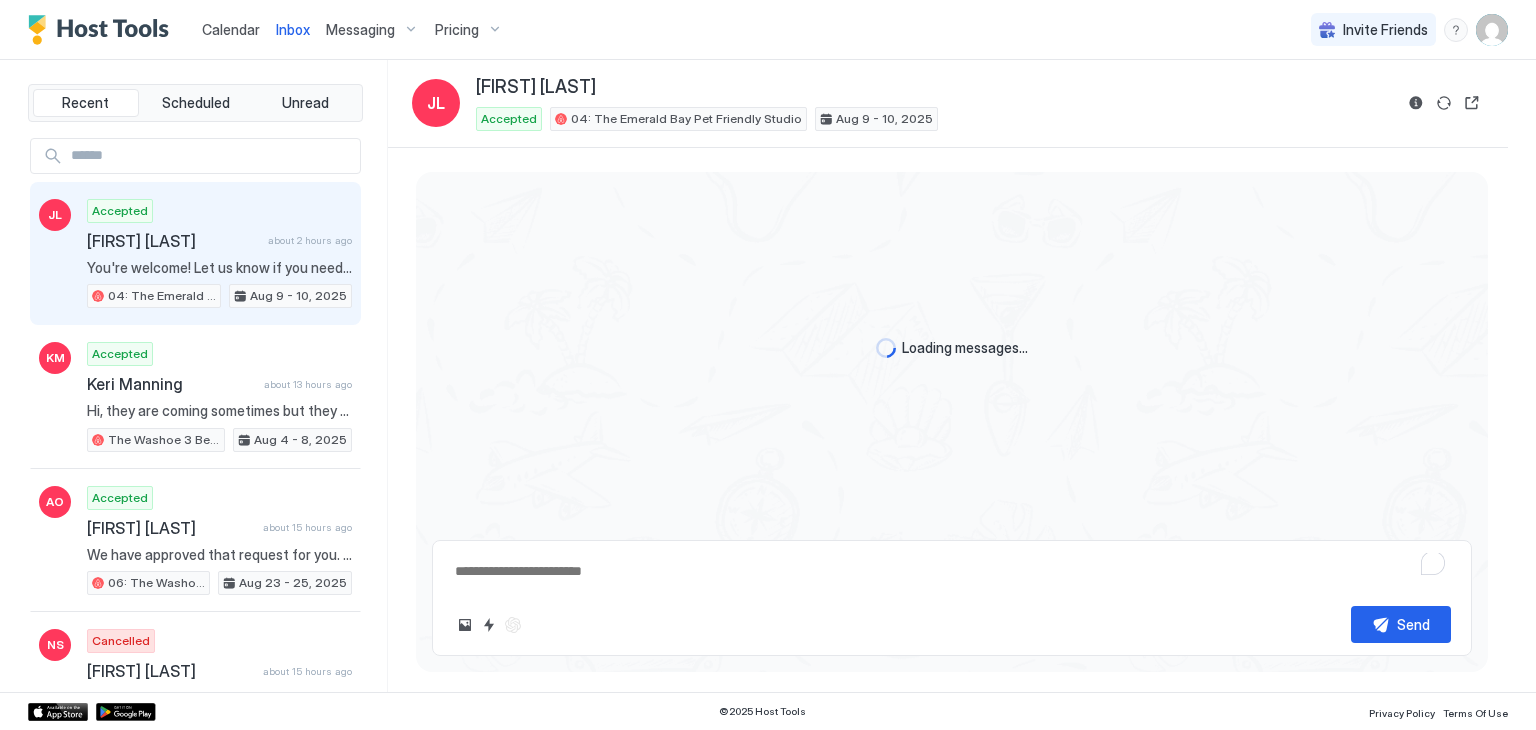 scroll, scrollTop: 246, scrollLeft: 0, axis: vertical 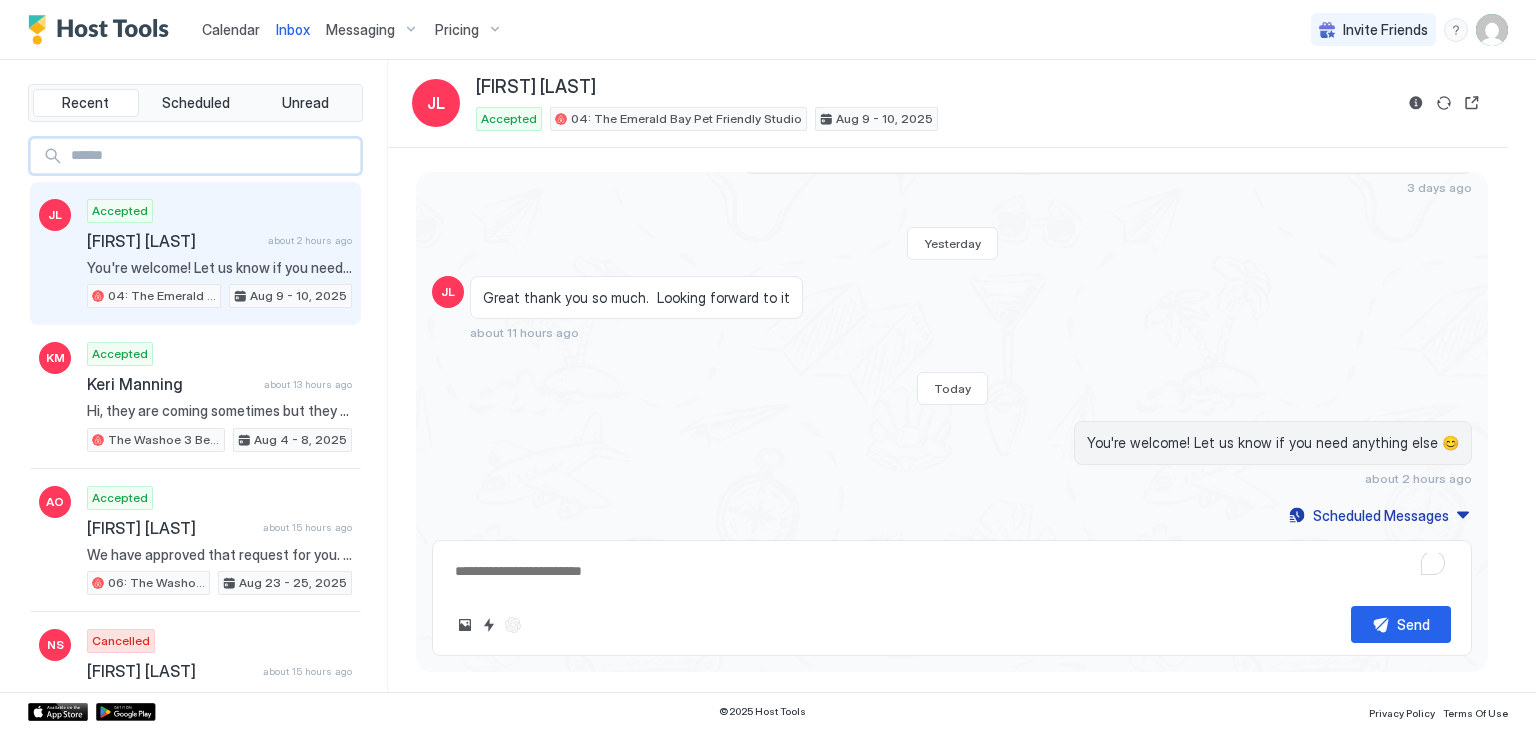 click at bounding box center (211, 156) 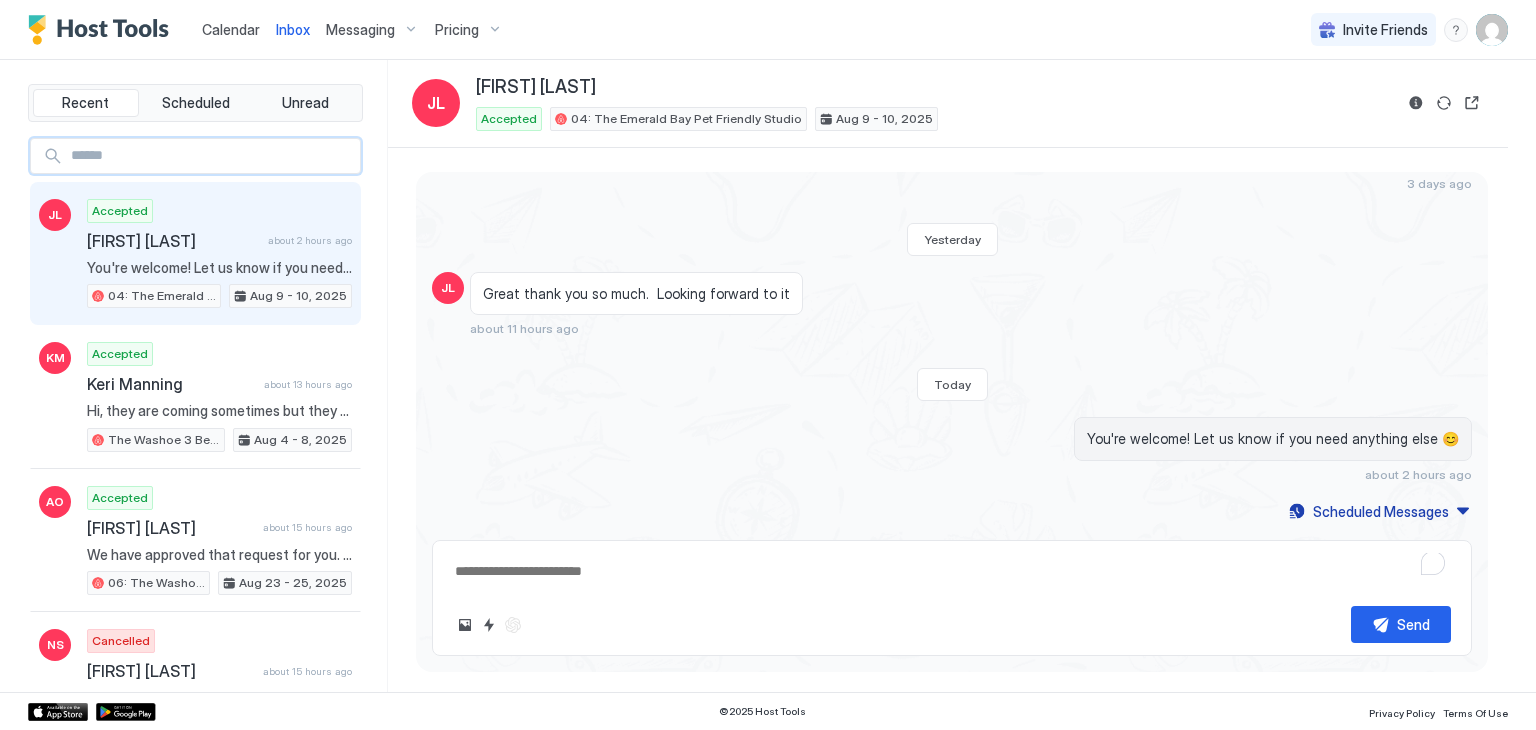 scroll, scrollTop: 194, scrollLeft: 0, axis: vertical 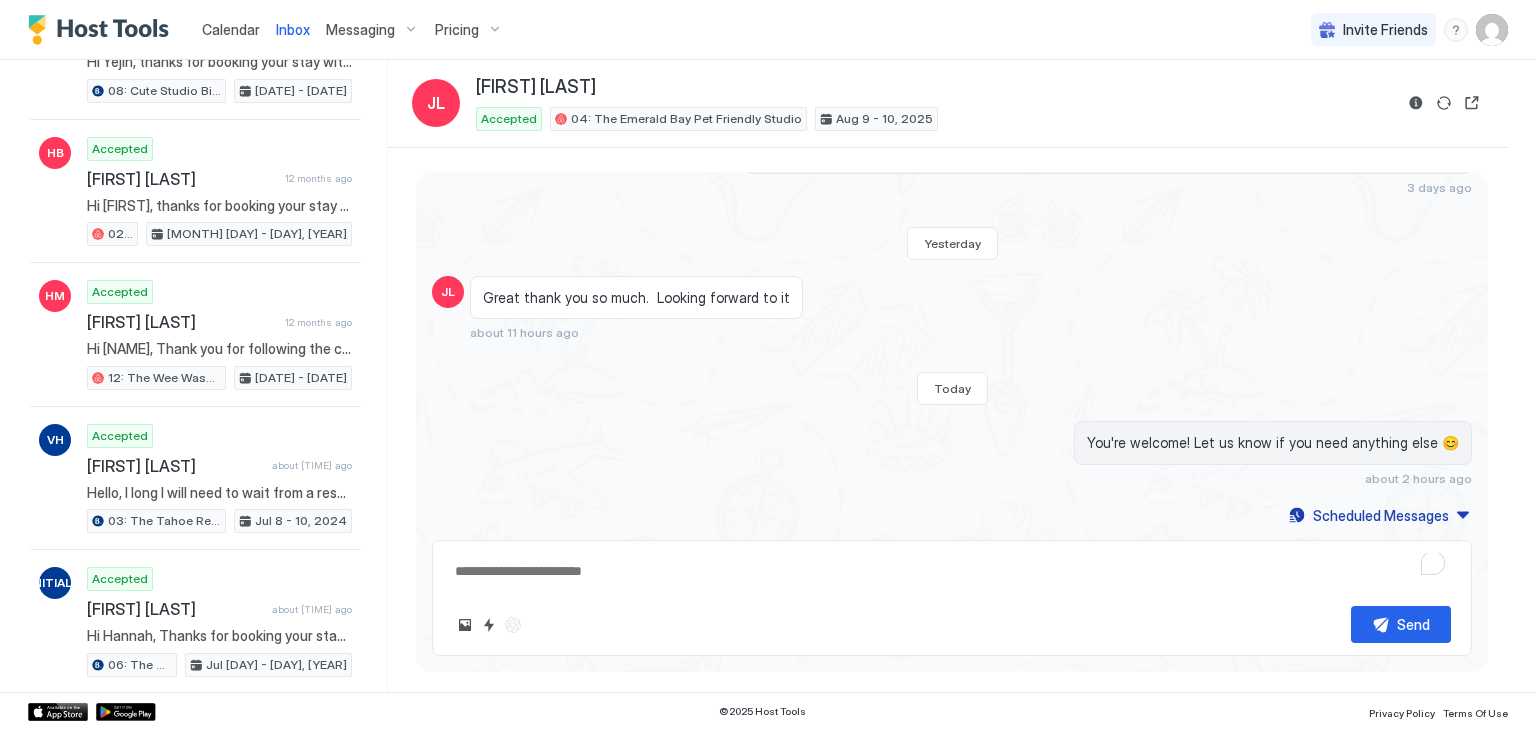 type on "****" 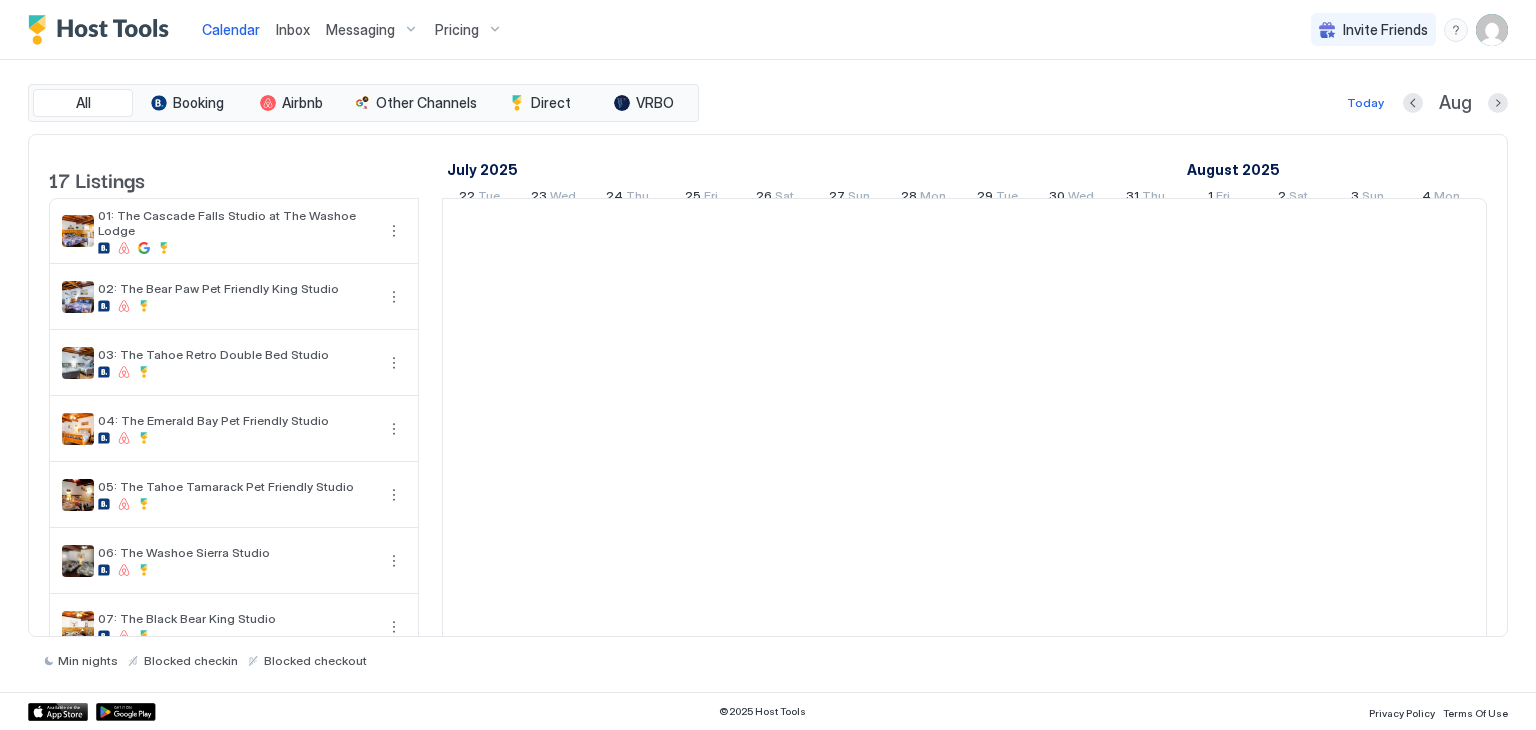 scroll, scrollTop: 0, scrollLeft: 1111, axis: horizontal 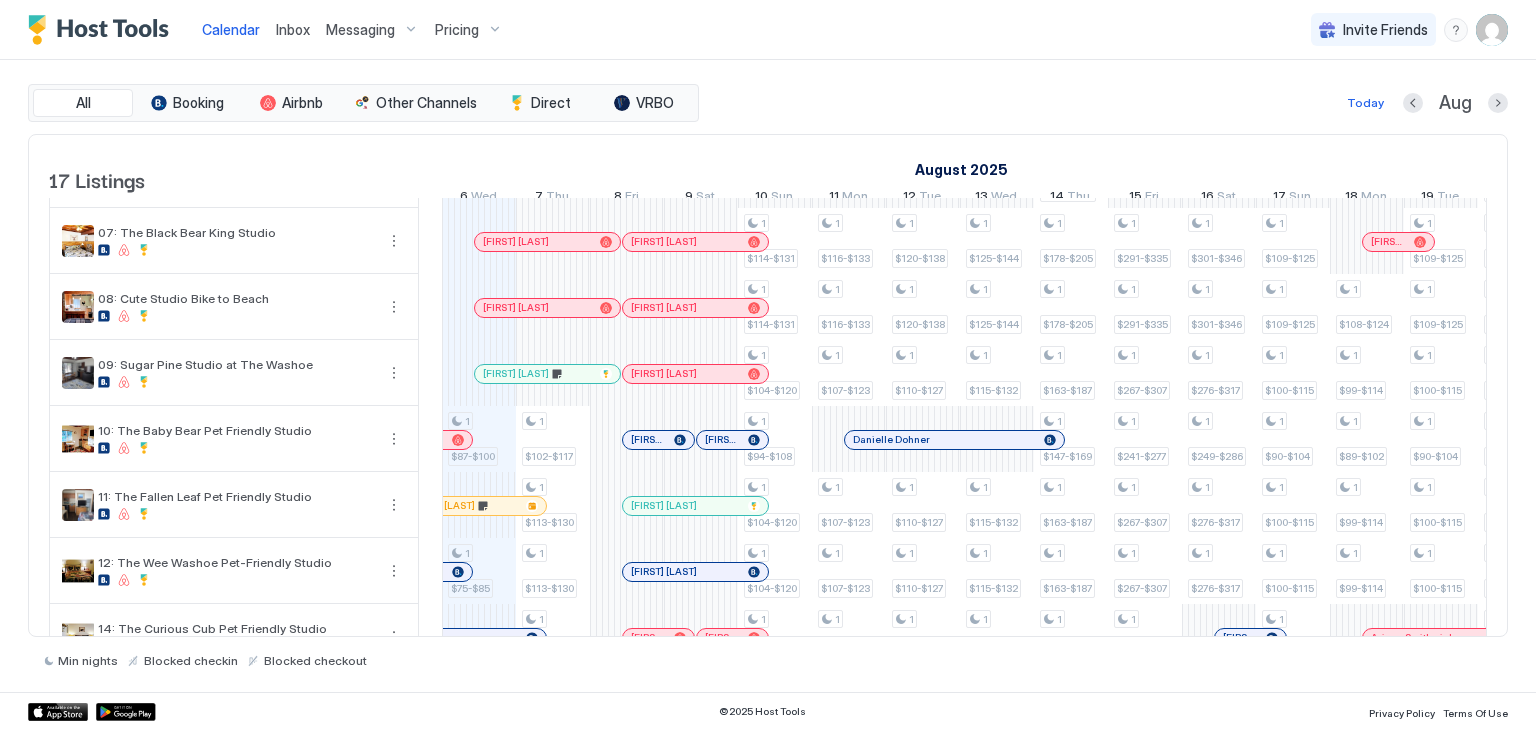 click at bounding box center [517, 308] 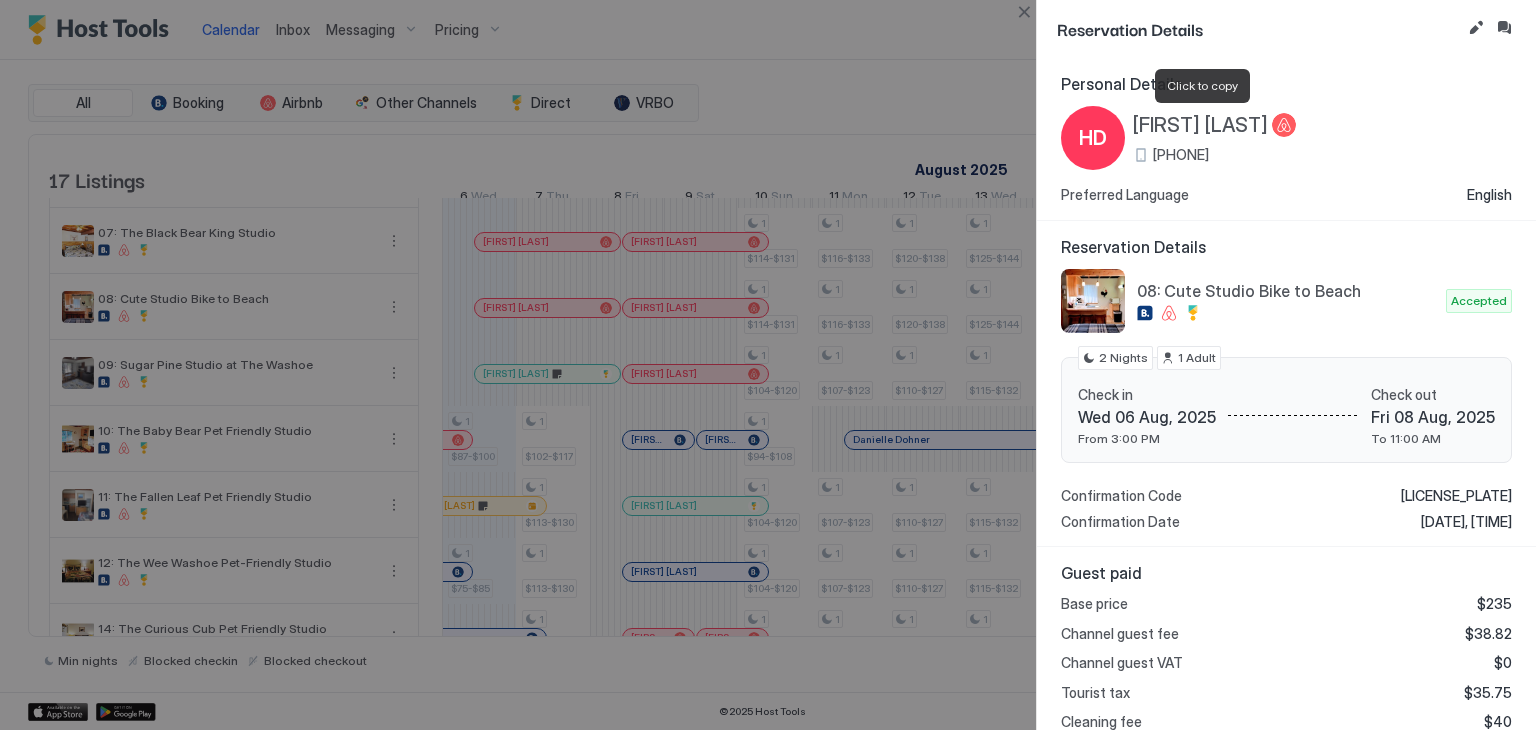 click on "[FIRST] [LAST]" at bounding box center (1200, 125) 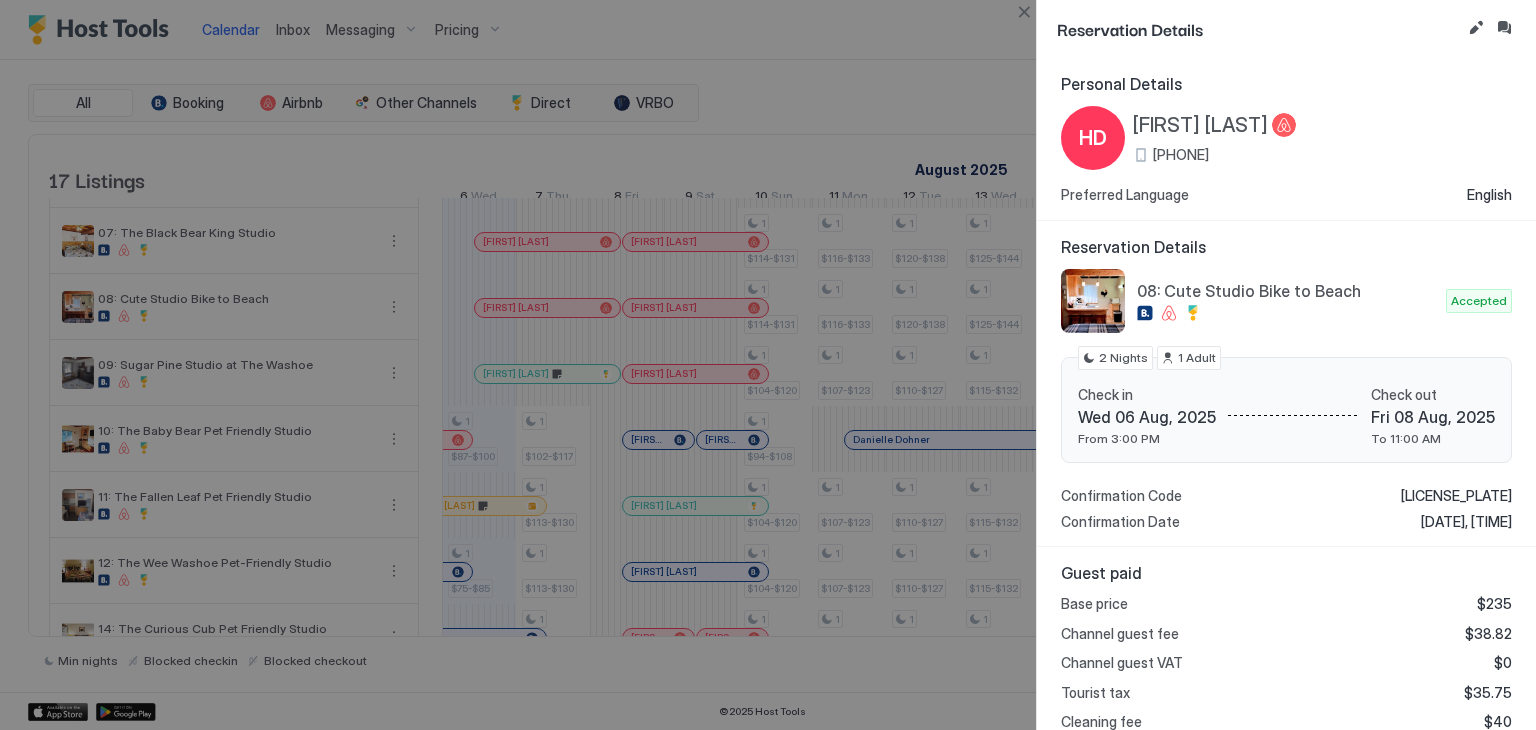 click at bounding box center [768, 365] 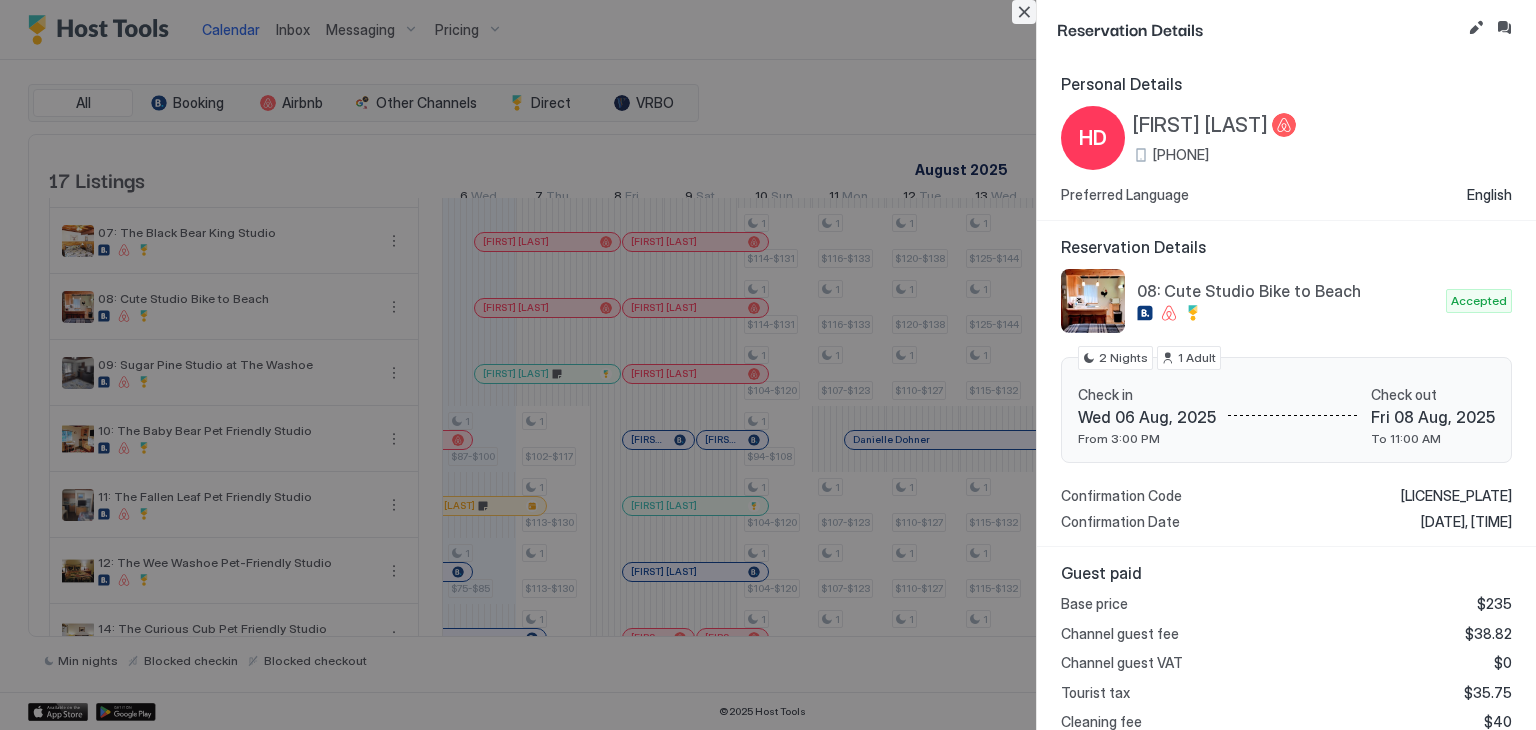 click at bounding box center [1024, 12] 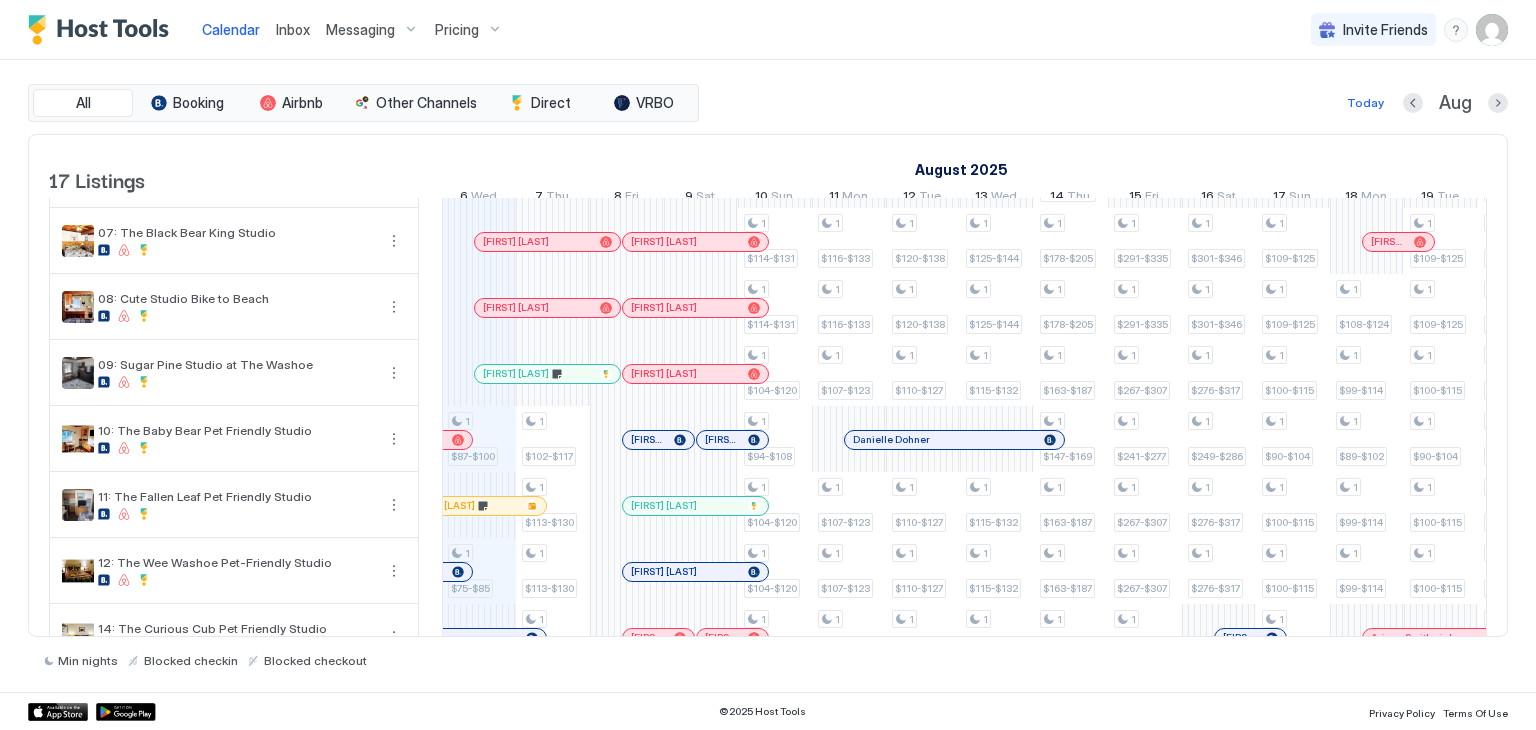 click on "Inbox" at bounding box center [293, 29] 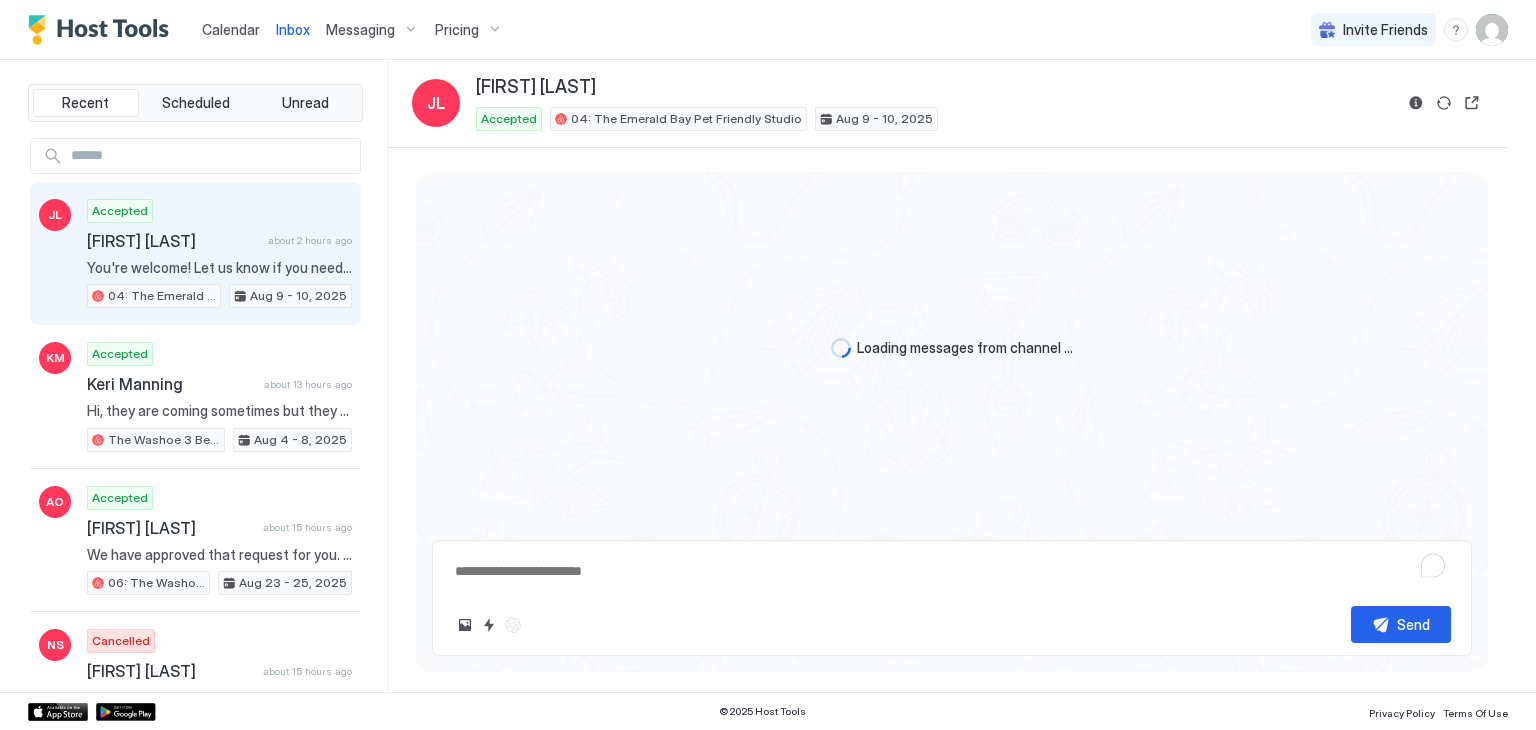 scroll, scrollTop: 194, scrollLeft: 0, axis: vertical 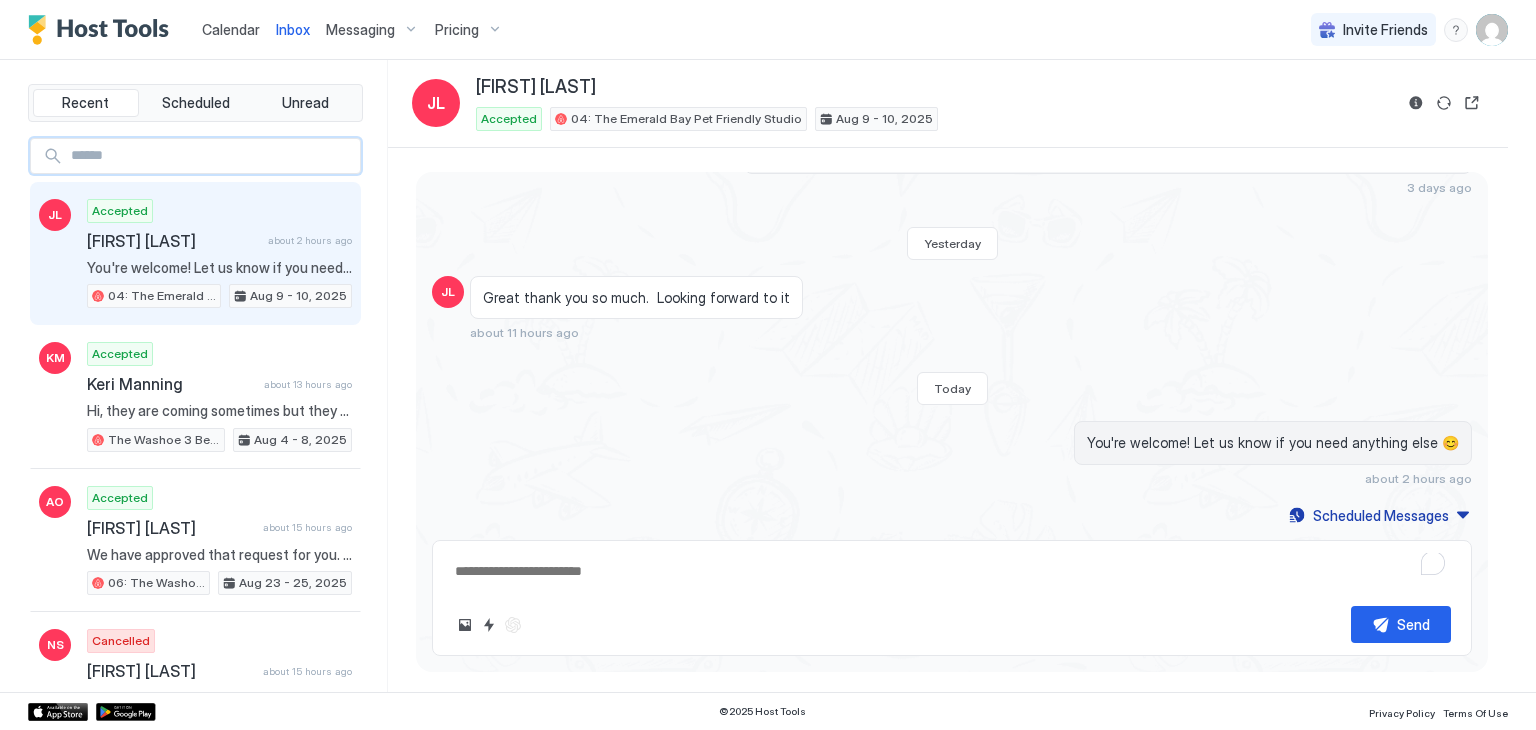 click at bounding box center [211, 156] 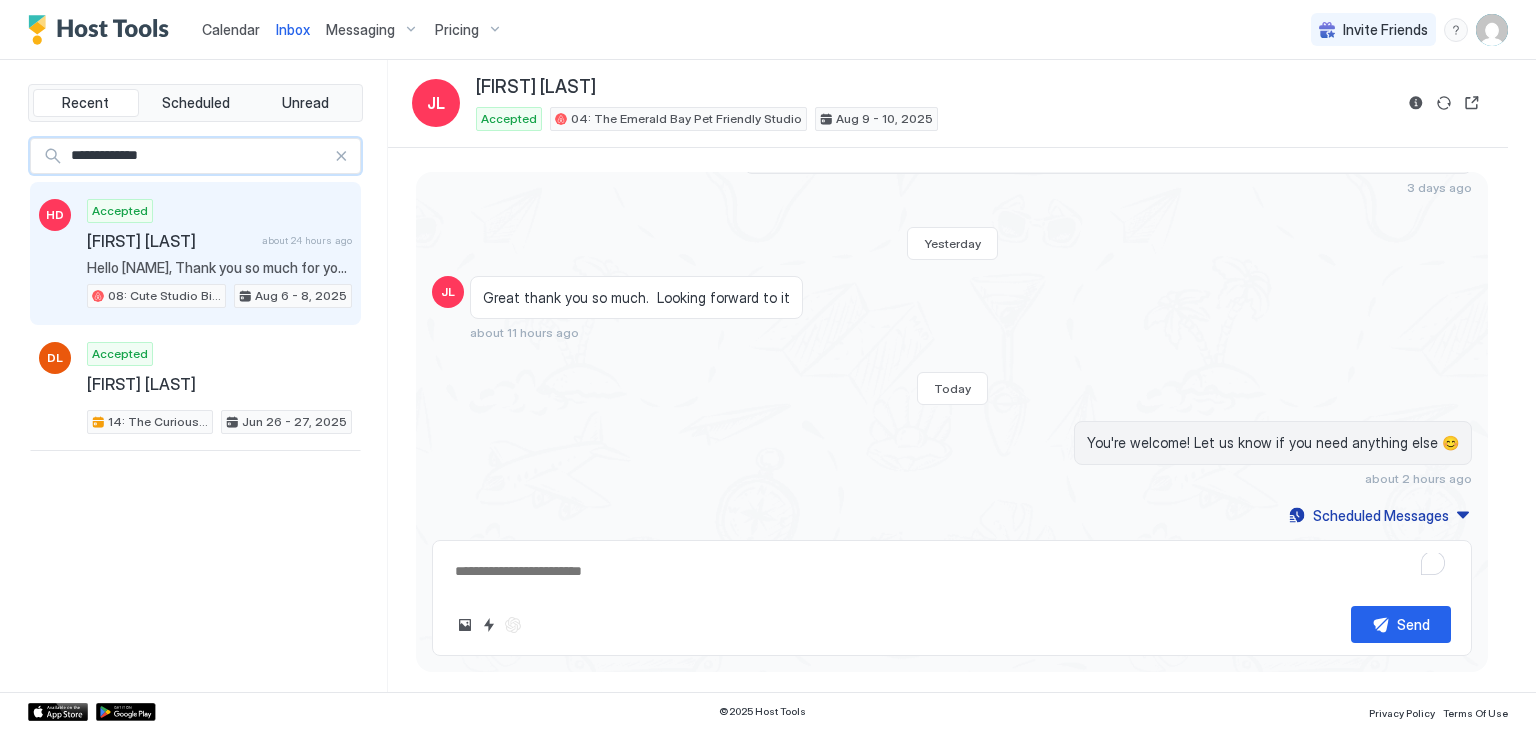 type on "**********" 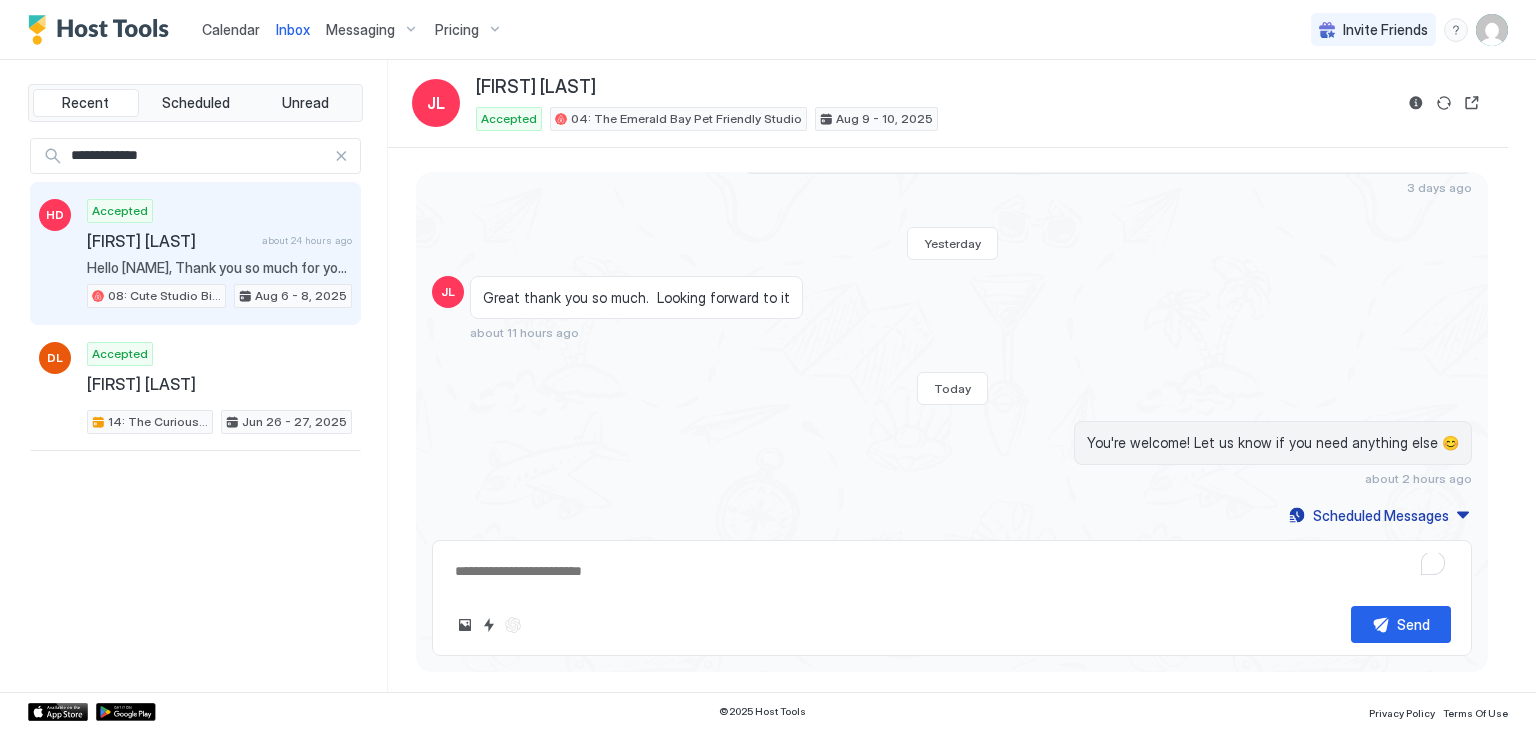 click on "Hello [NAME],
Thank you so much for your booking! We'll send the check-in instructions on tomorrow, [MONTH] [DAY] before [TIME]. Should you have any questions or concerns, feel free to reach out to us.
We look forward to hosting your stay at The Washoe Lodge! 🐻" at bounding box center [219, 268] 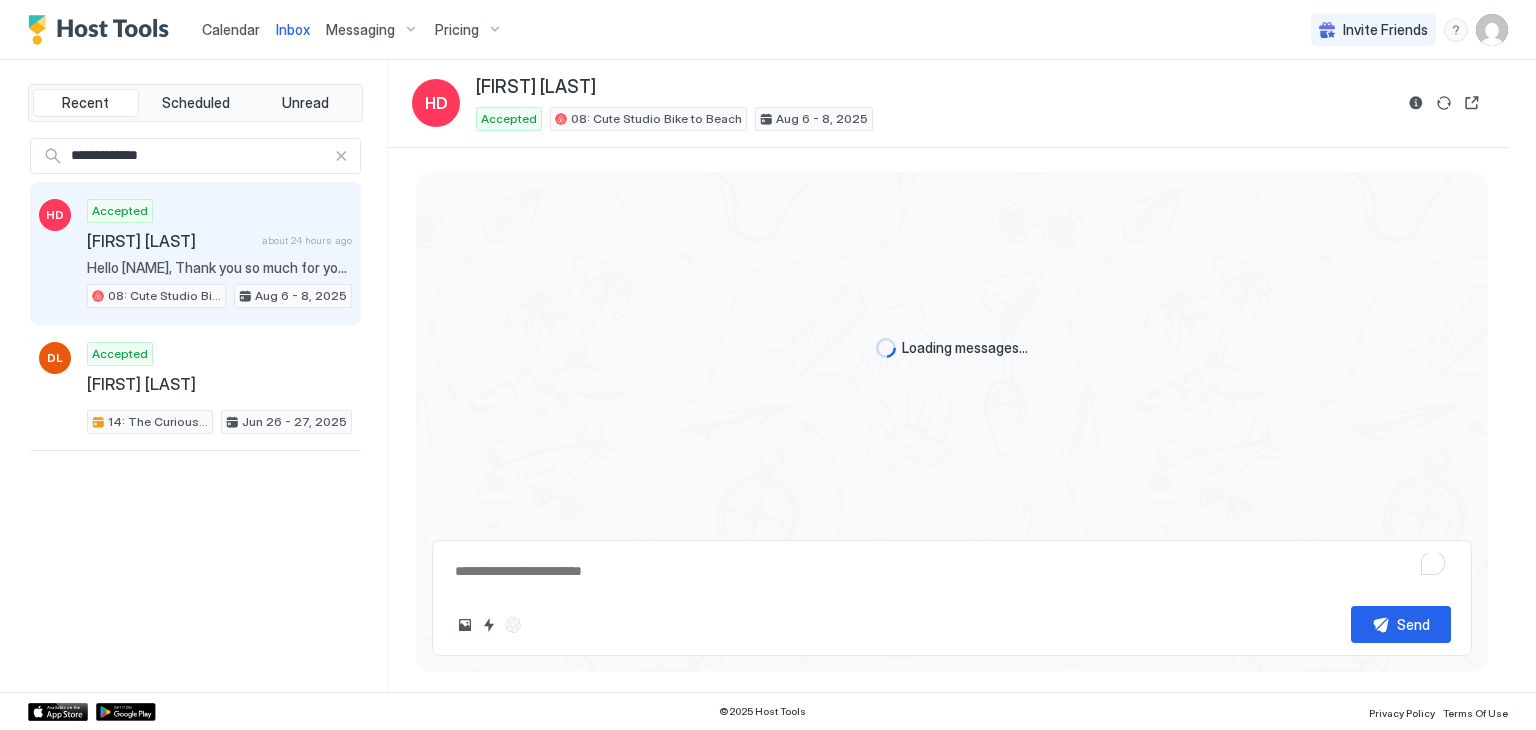 scroll, scrollTop: 0, scrollLeft: 0, axis: both 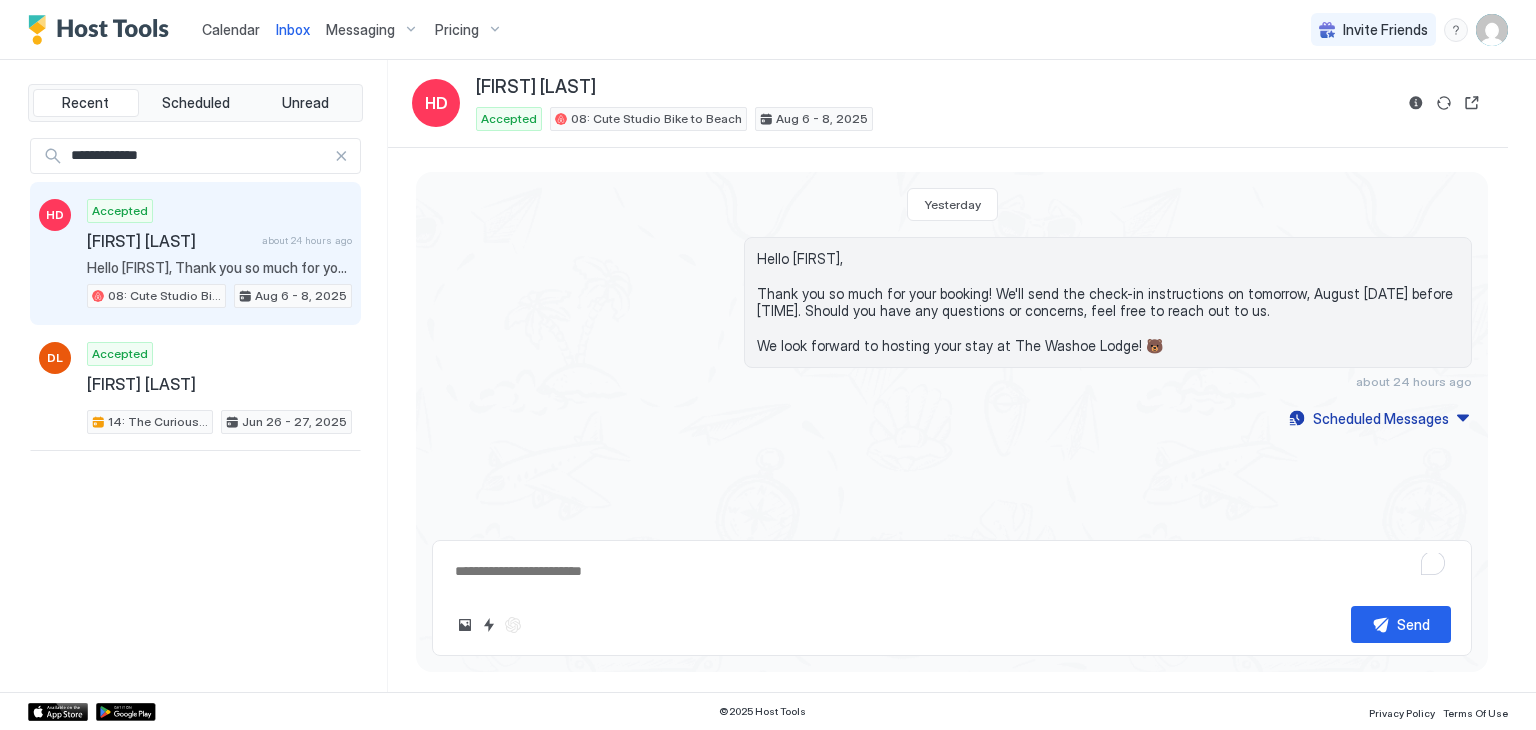 click at bounding box center (341, 156) 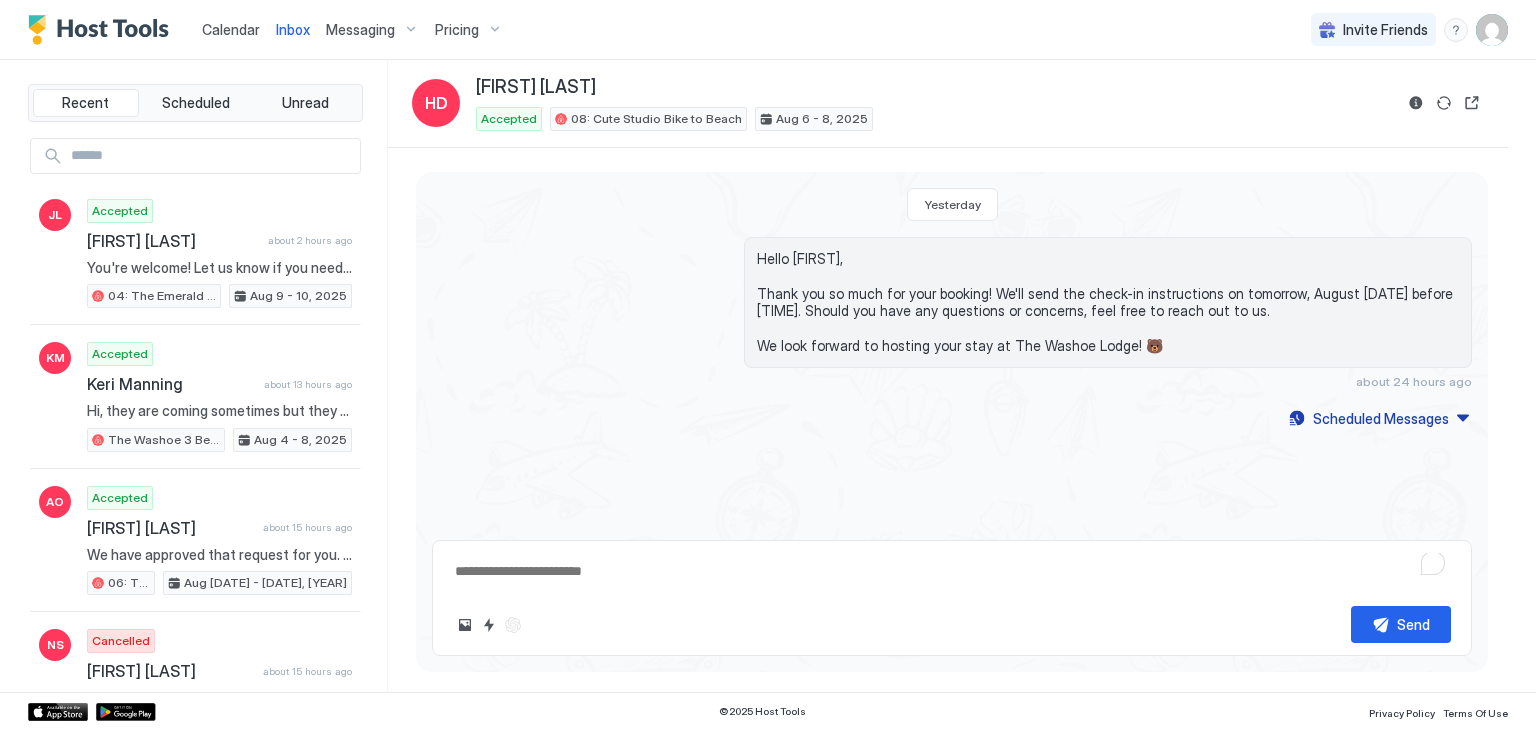 click on "Calendar" at bounding box center (231, 29) 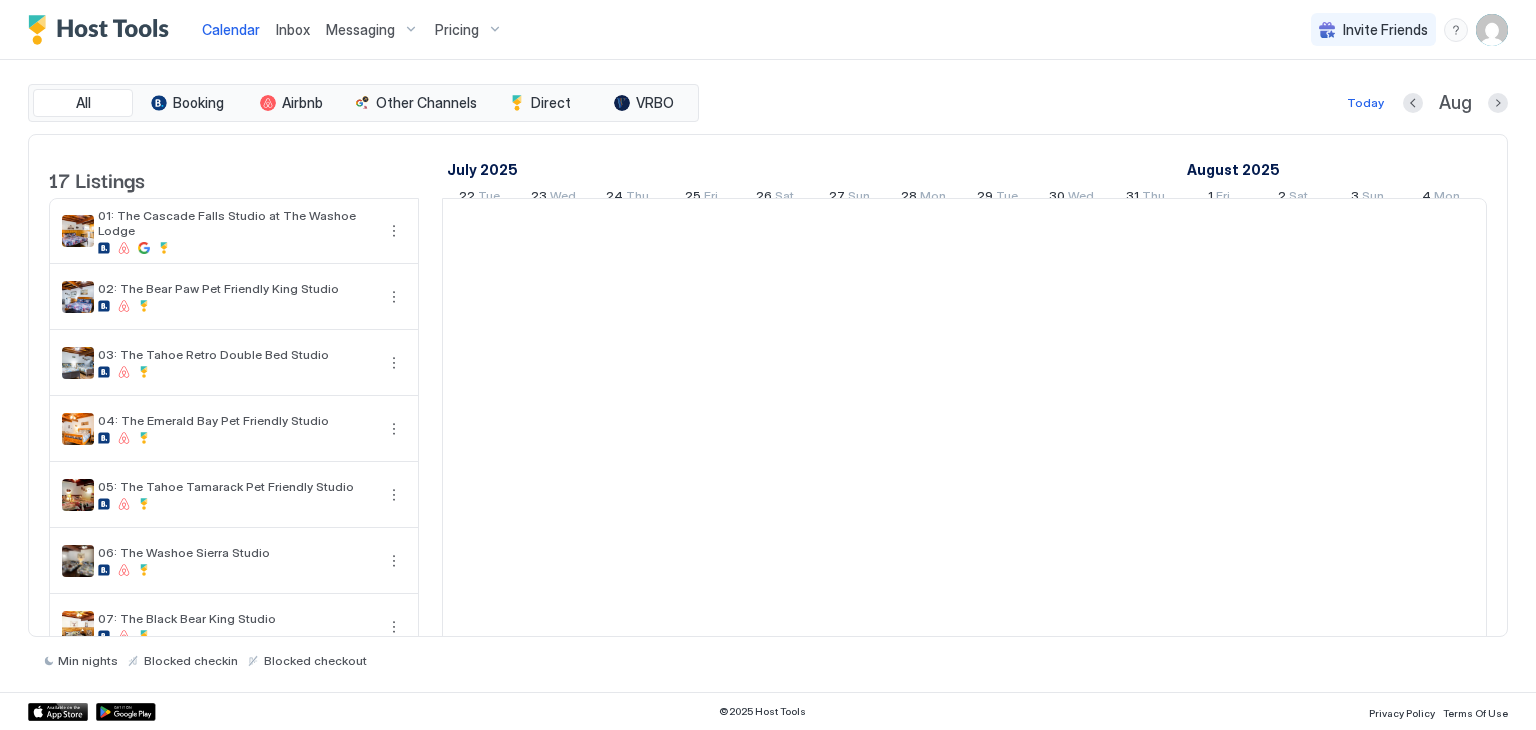 scroll, scrollTop: 0, scrollLeft: 1111, axis: horizontal 